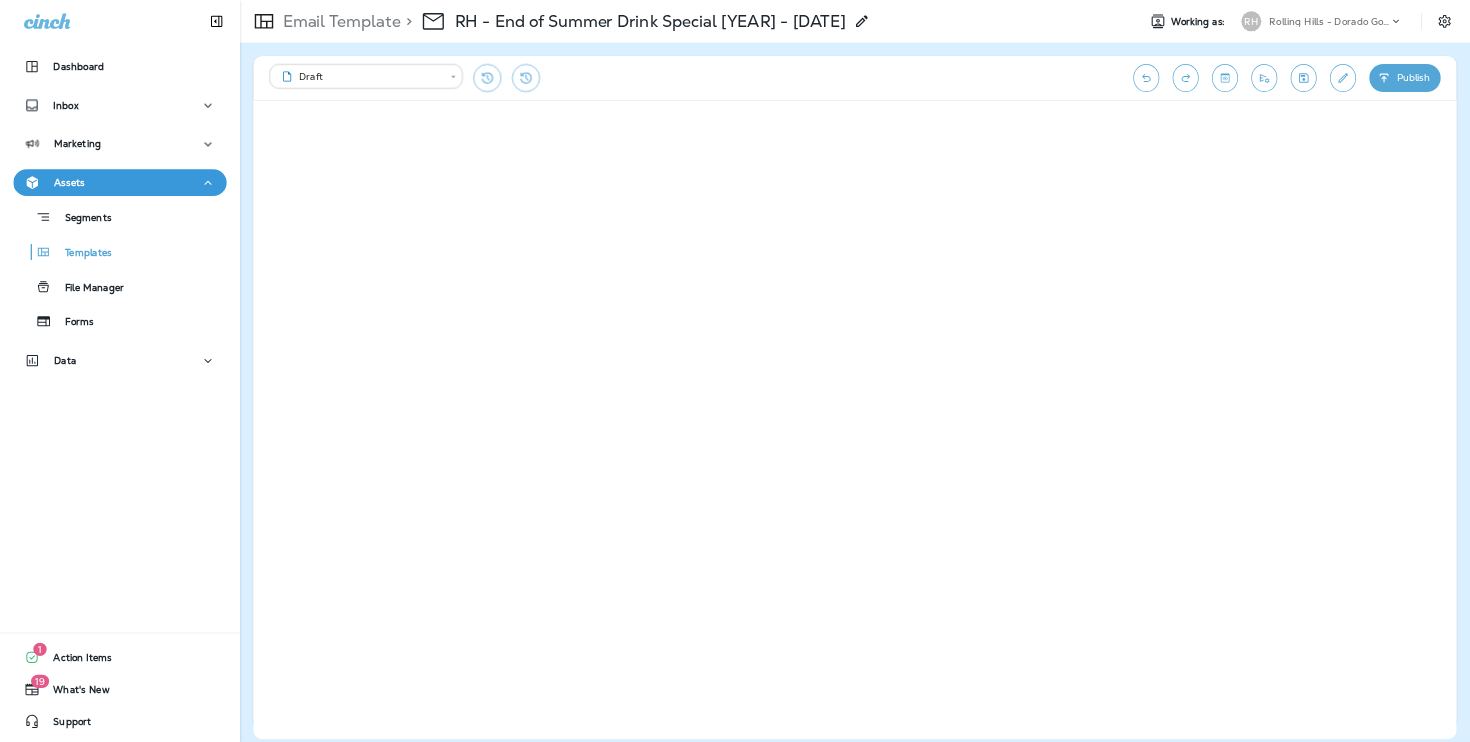 scroll, scrollTop: 0, scrollLeft: 0, axis: both 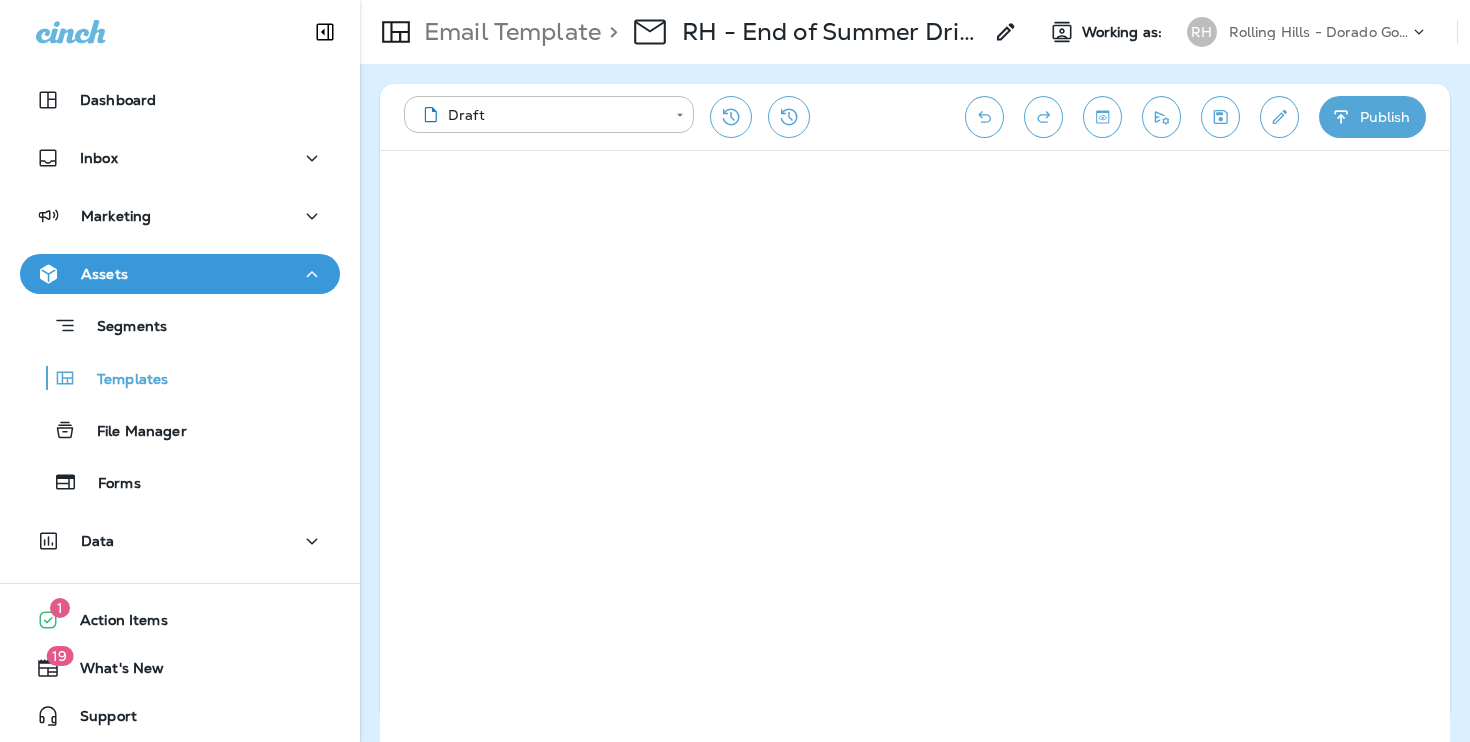 click on "Rolling Hills - Dorado Golf Courses" at bounding box center (1319, 32) 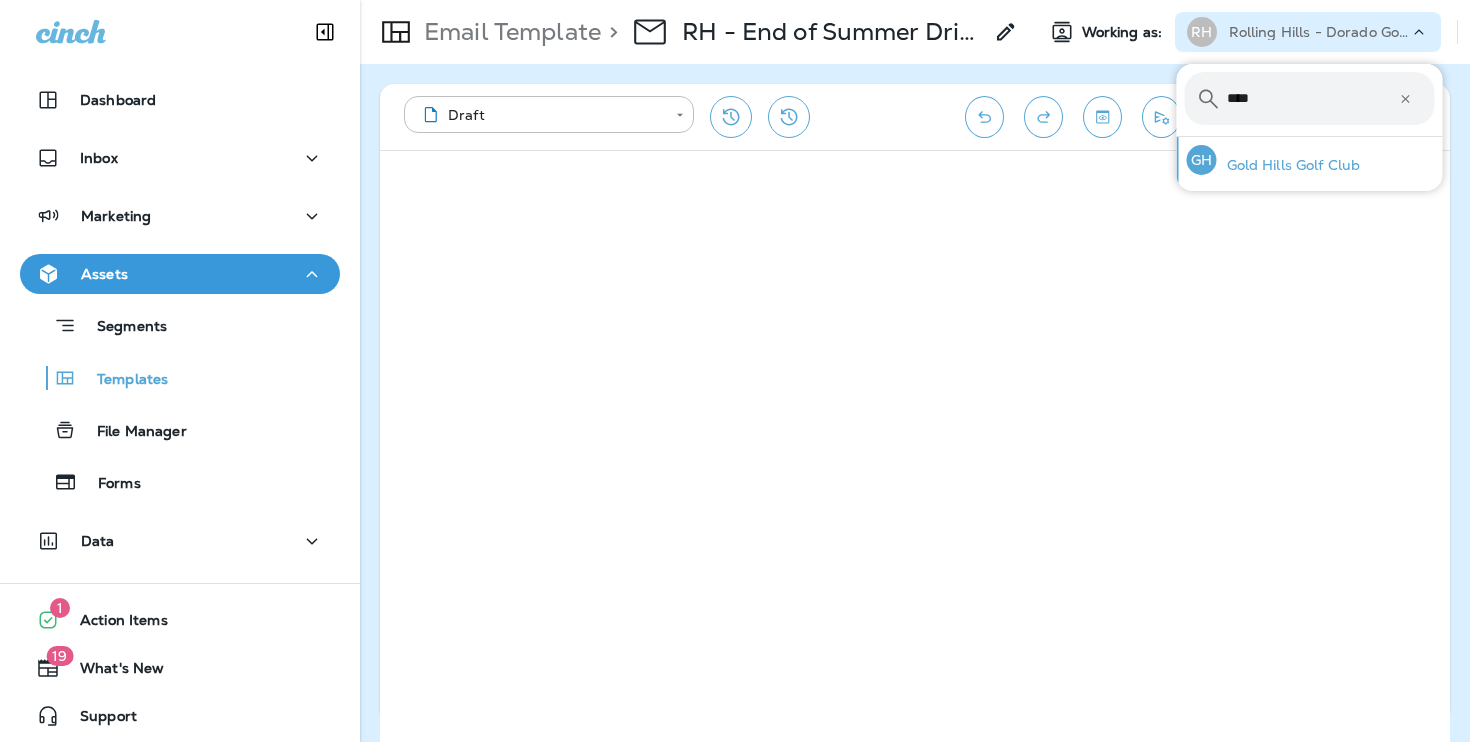 type on "****" 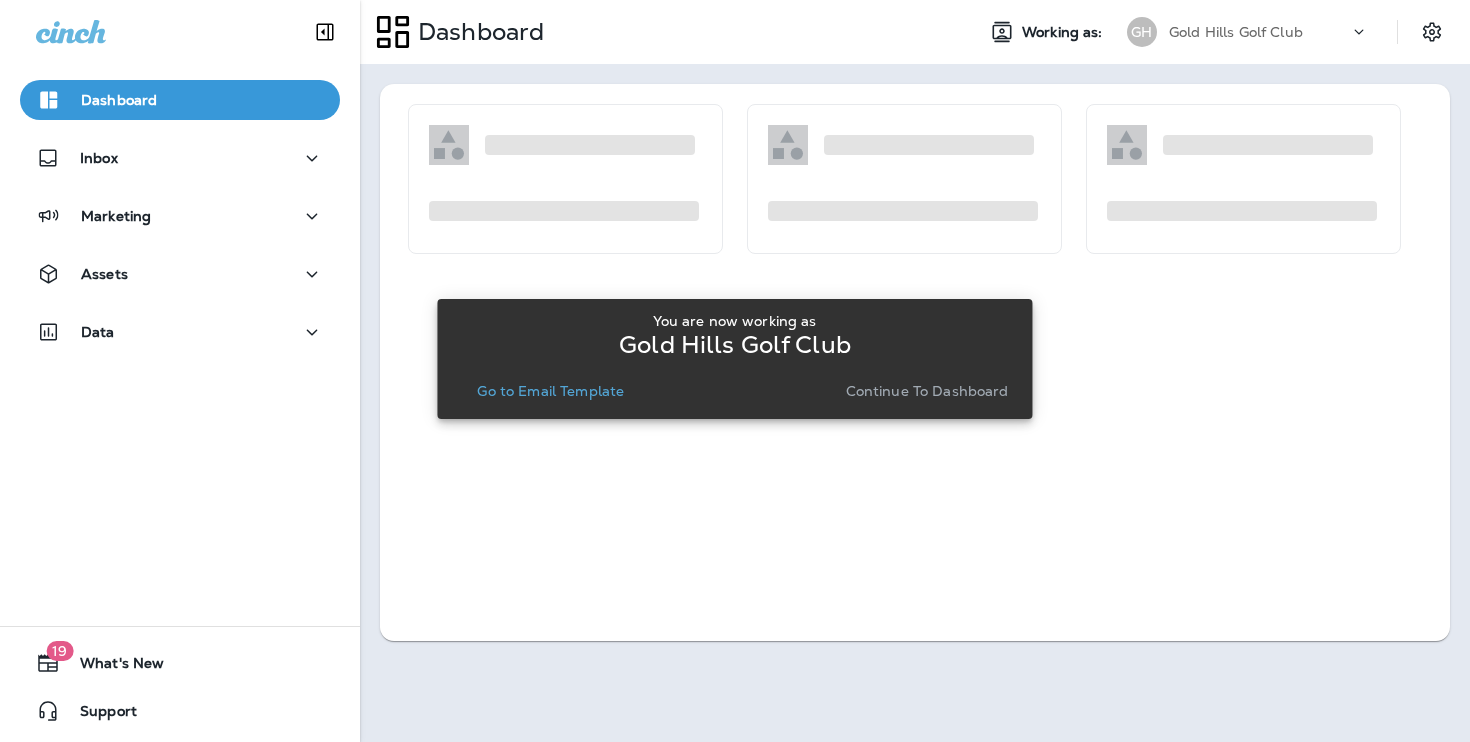 click on "Continue to Dashboard" at bounding box center (927, 391) 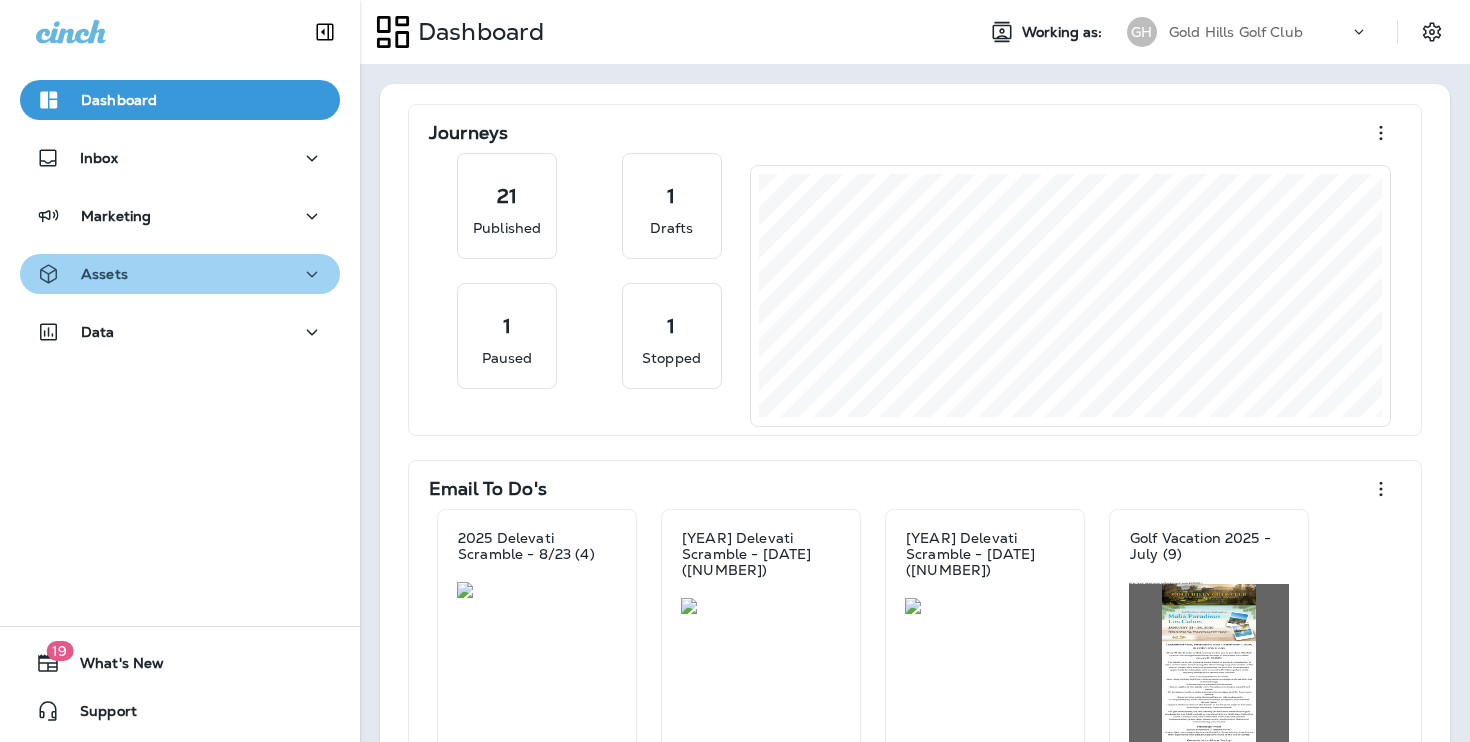 click on "Assets" at bounding box center [180, 274] 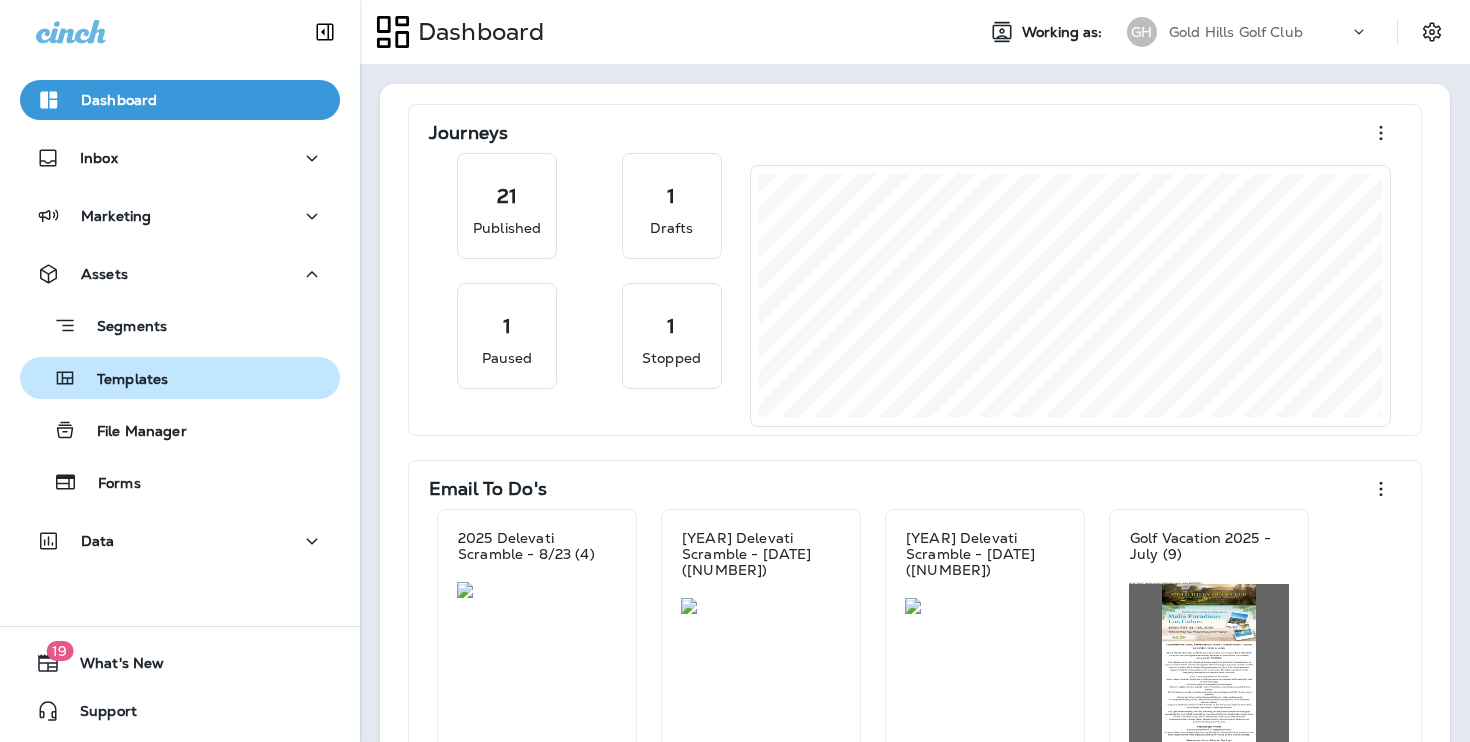 click on "Templates" at bounding box center (122, 380) 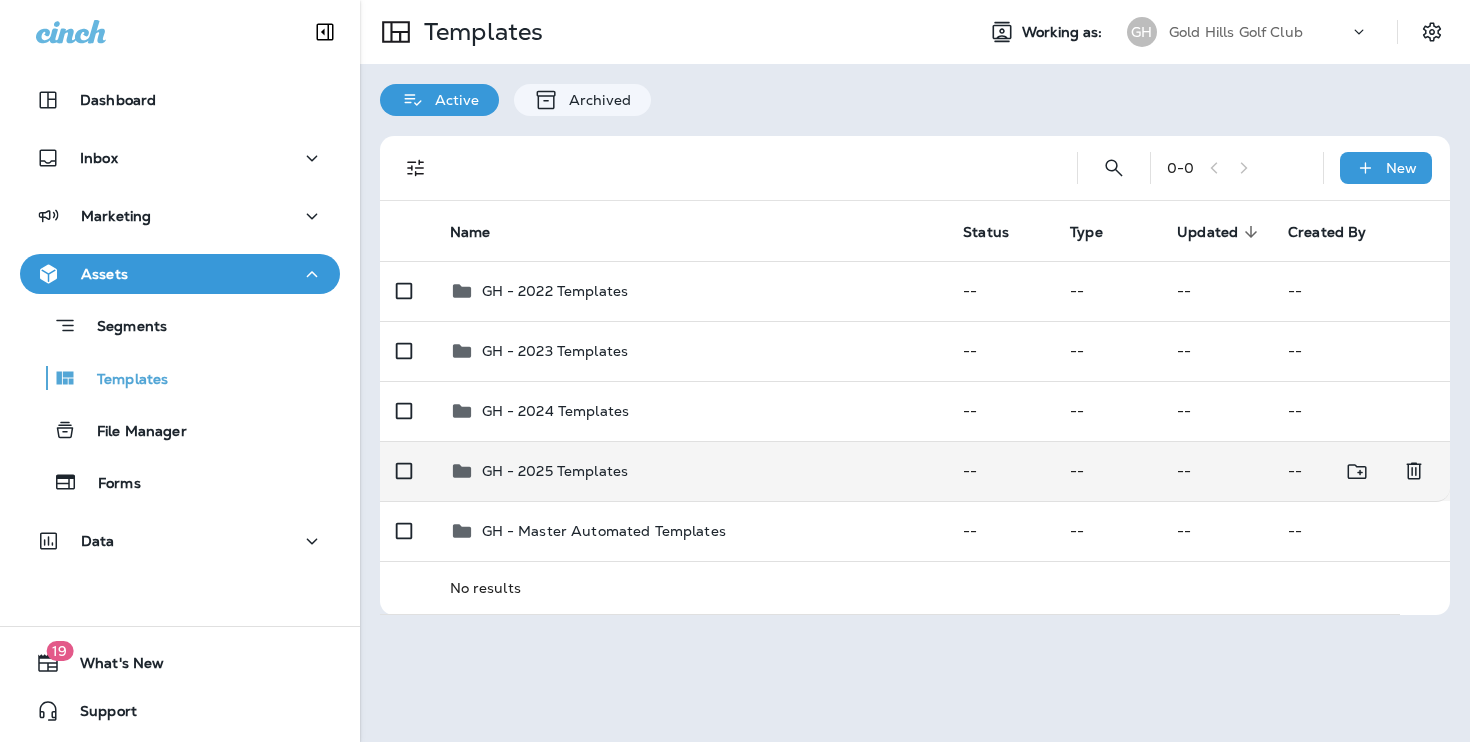 click on "GH - 2025 Templates" at bounding box center (691, 471) 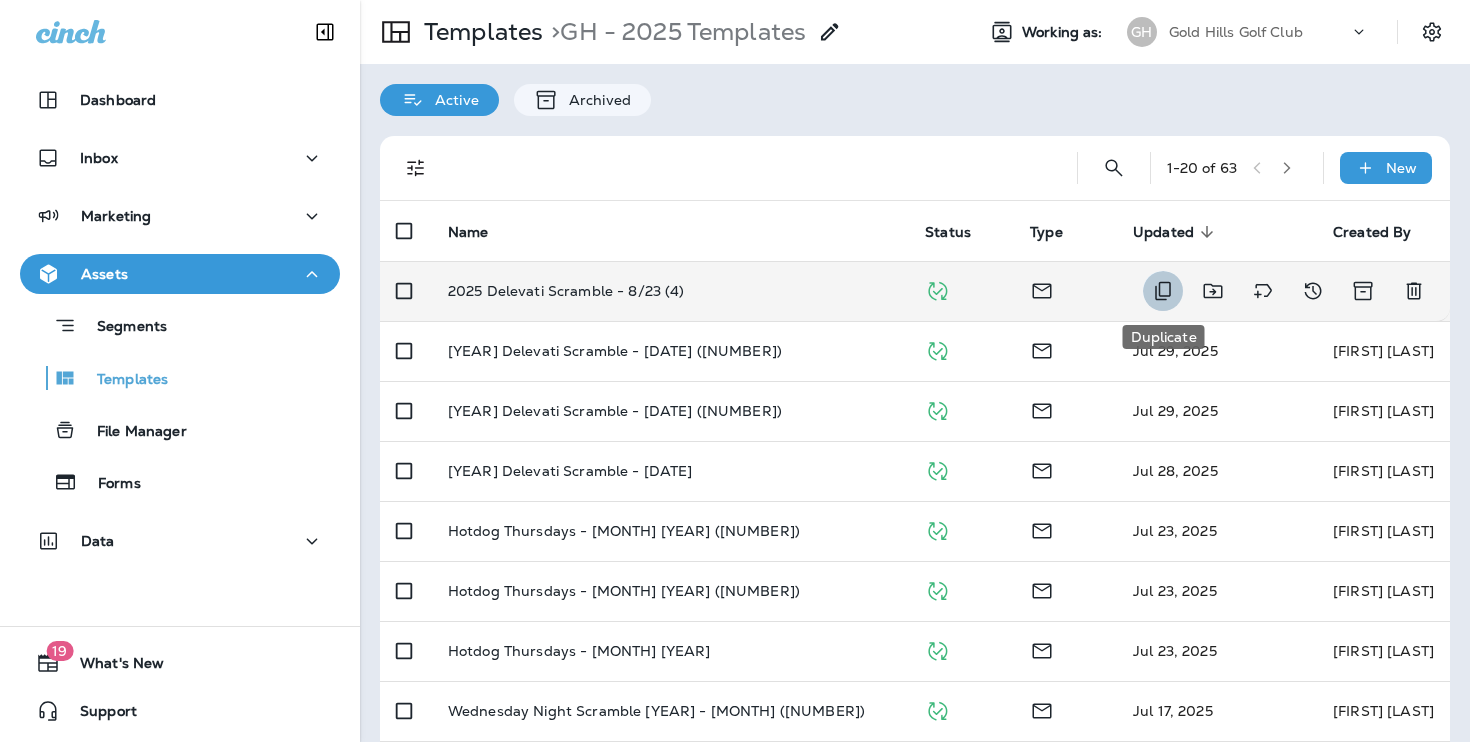 click 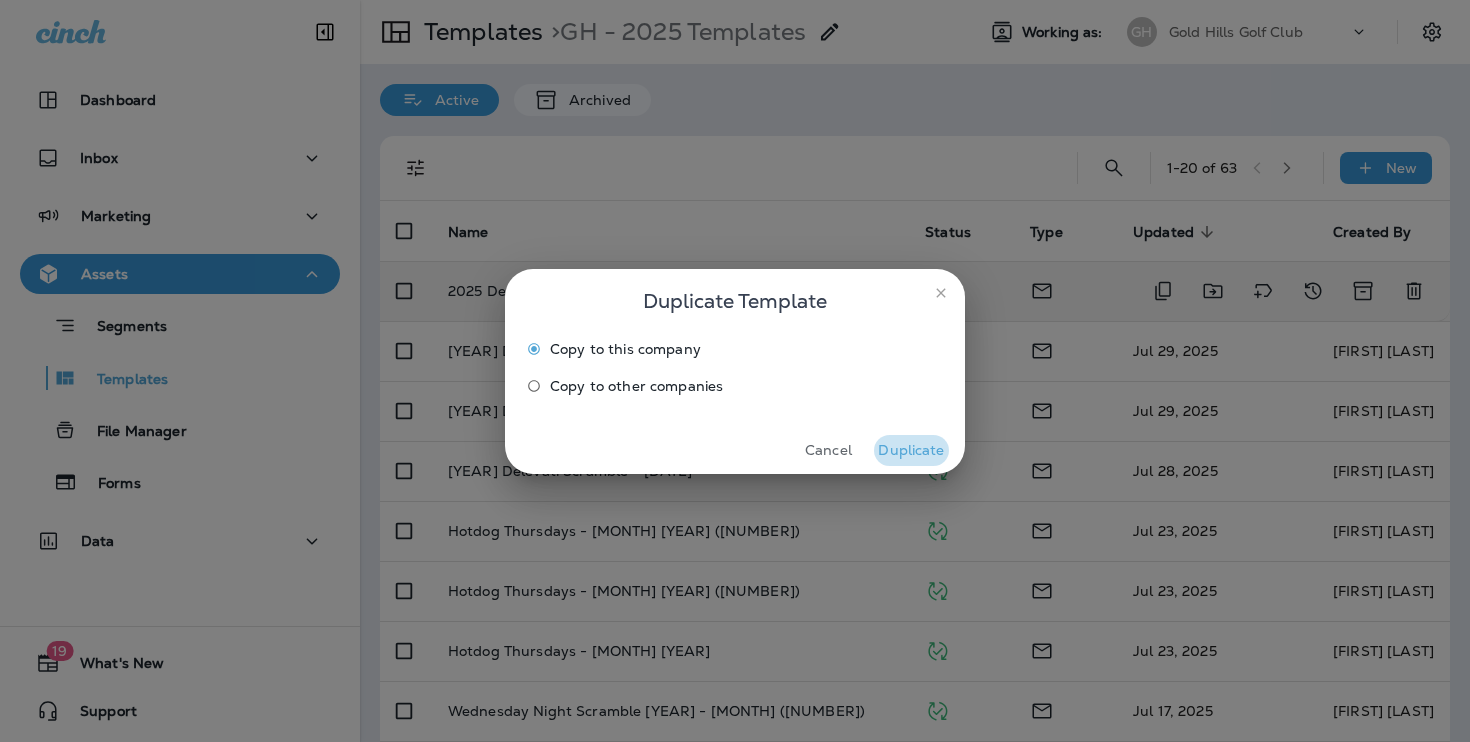 click on "Duplicate" at bounding box center [911, 450] 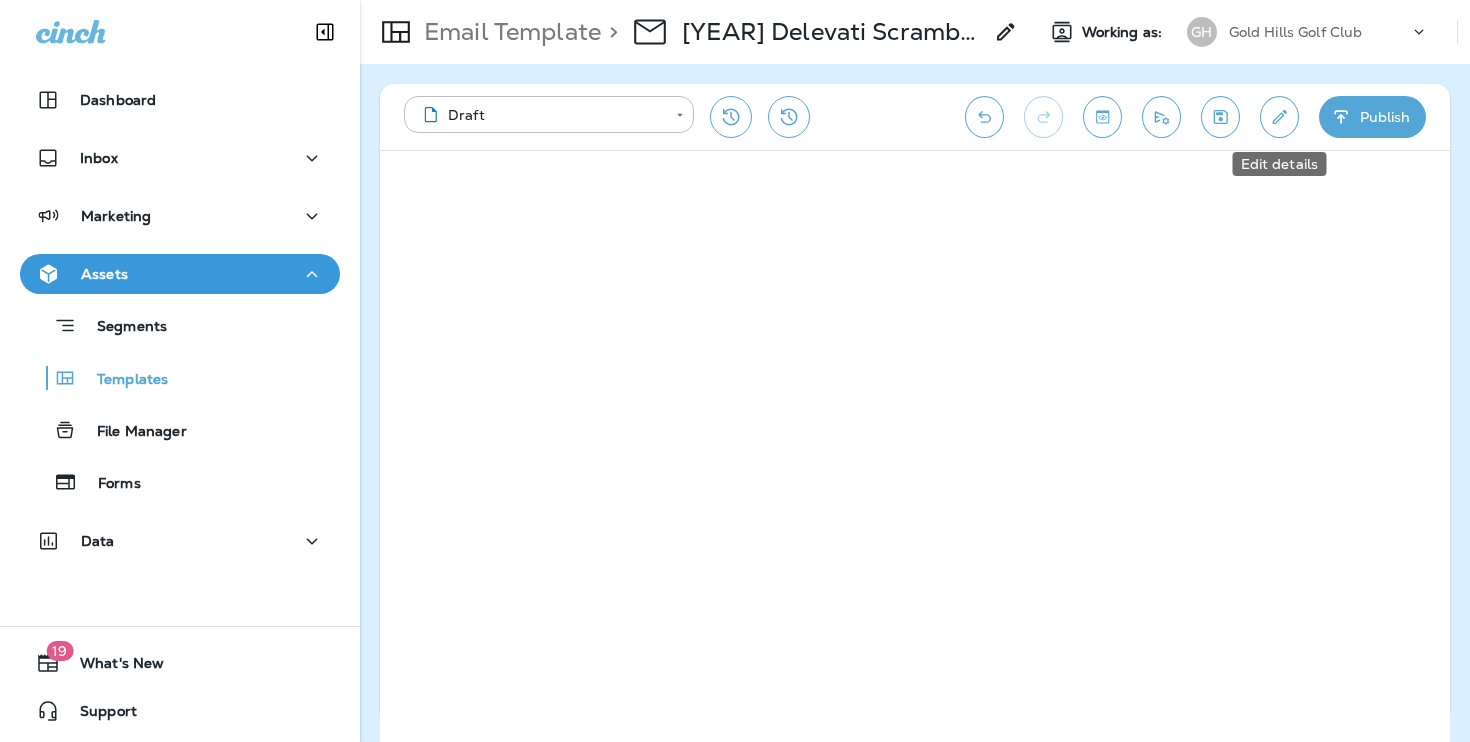click at bounding box center (1279, 117) 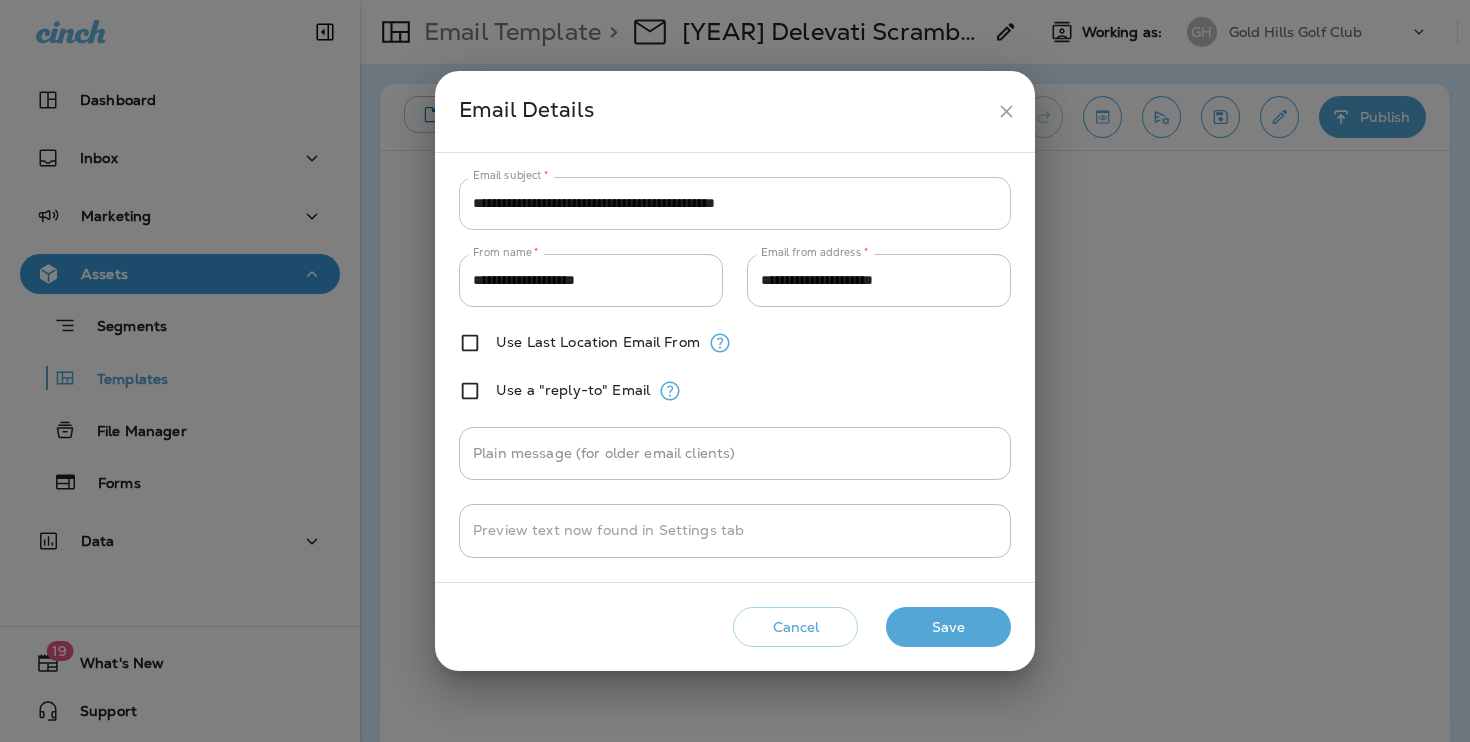 click on "**********" at bounding box center [735, 203] 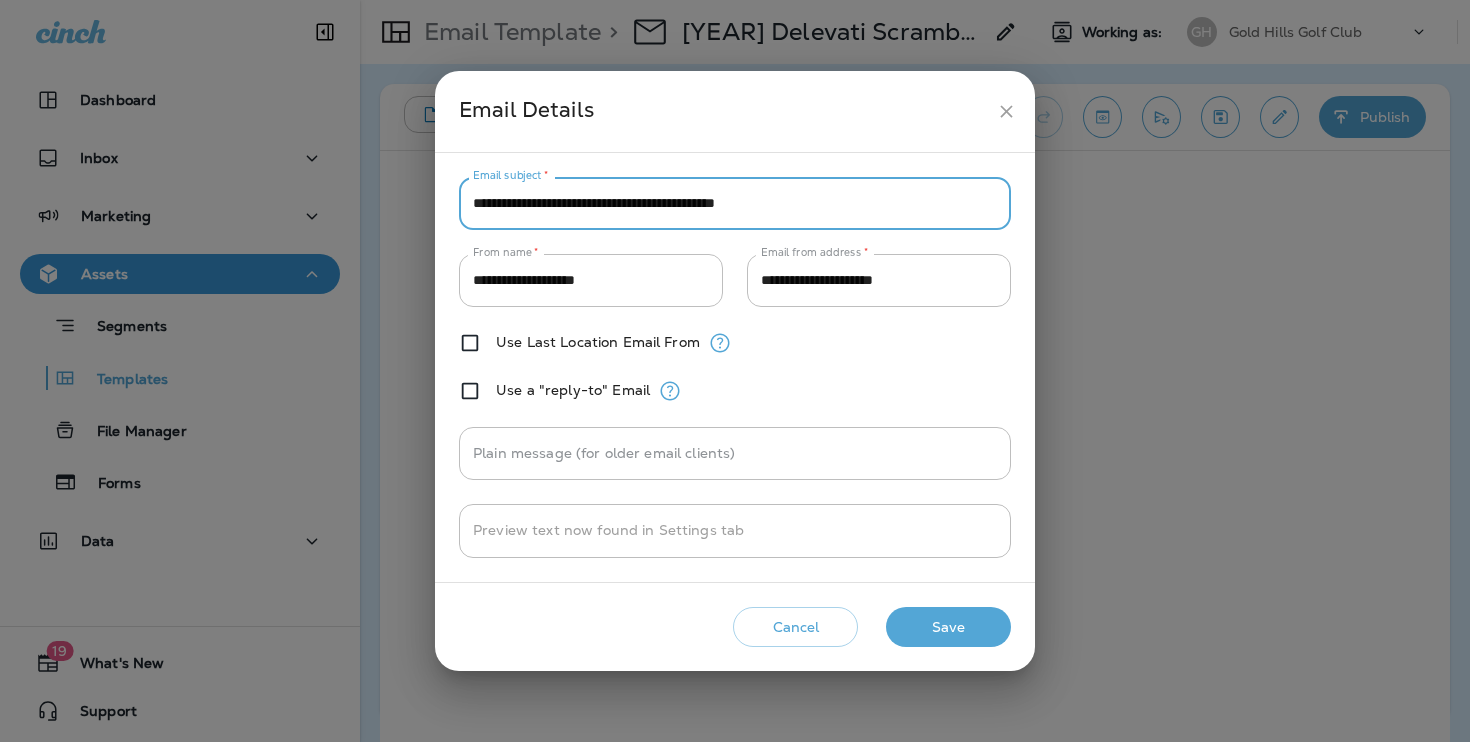 click on "**********" at bounding box center (735, 203) 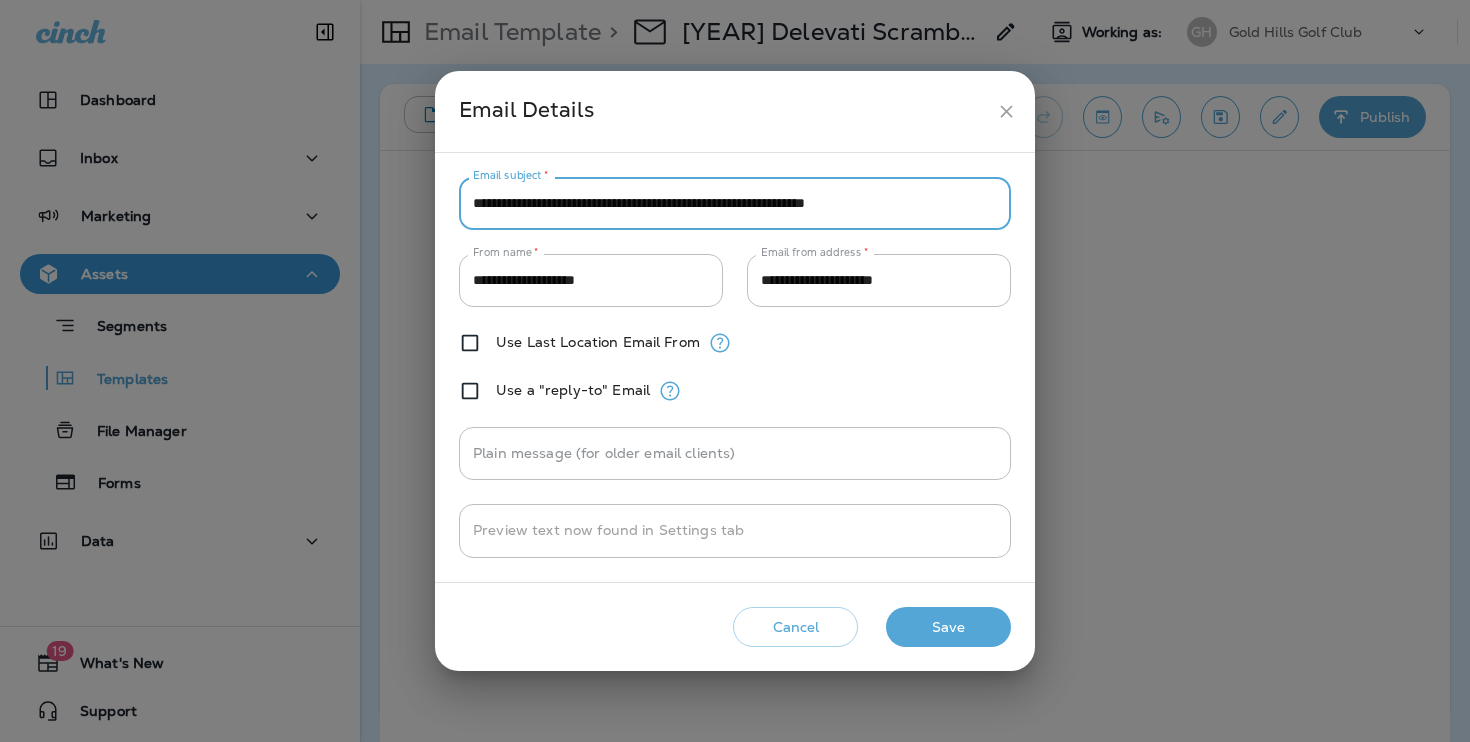 type on "**********" 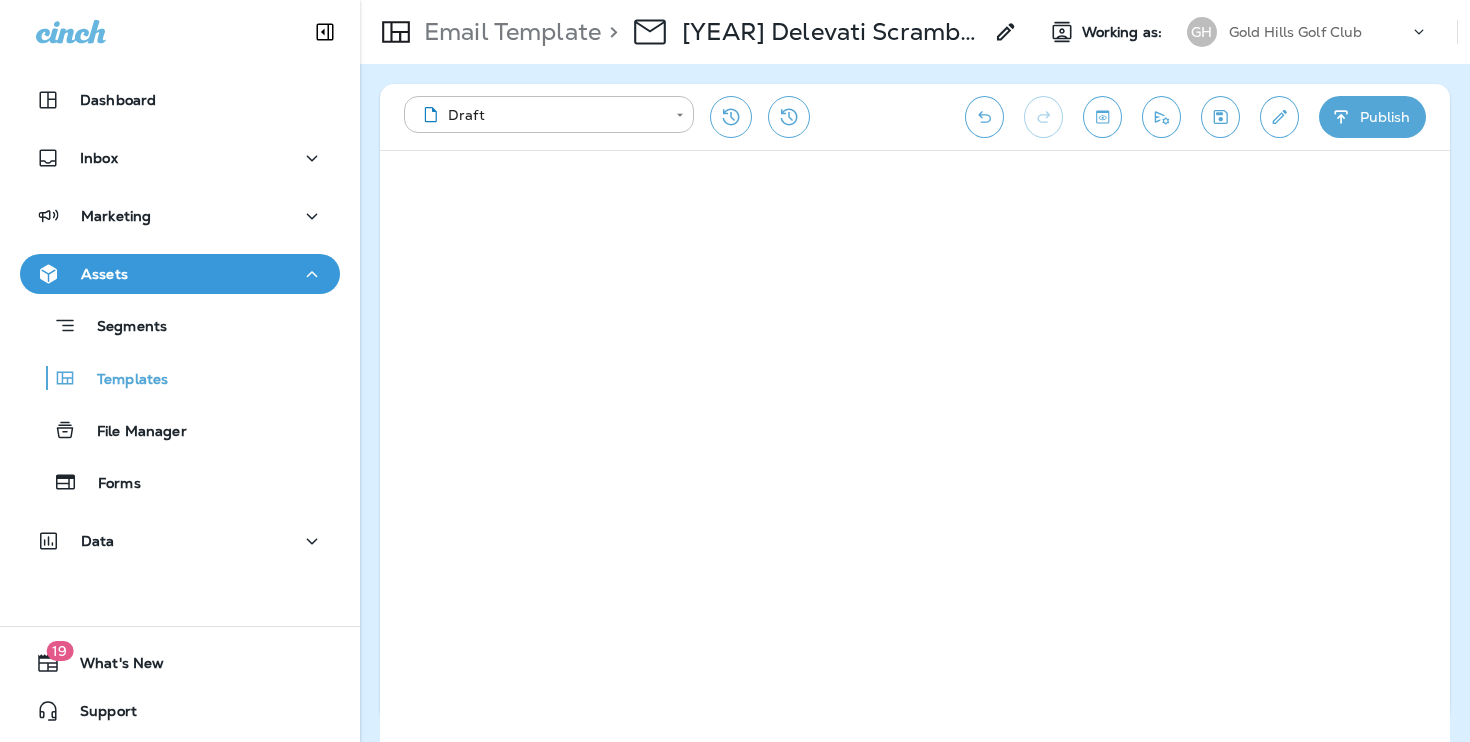 click 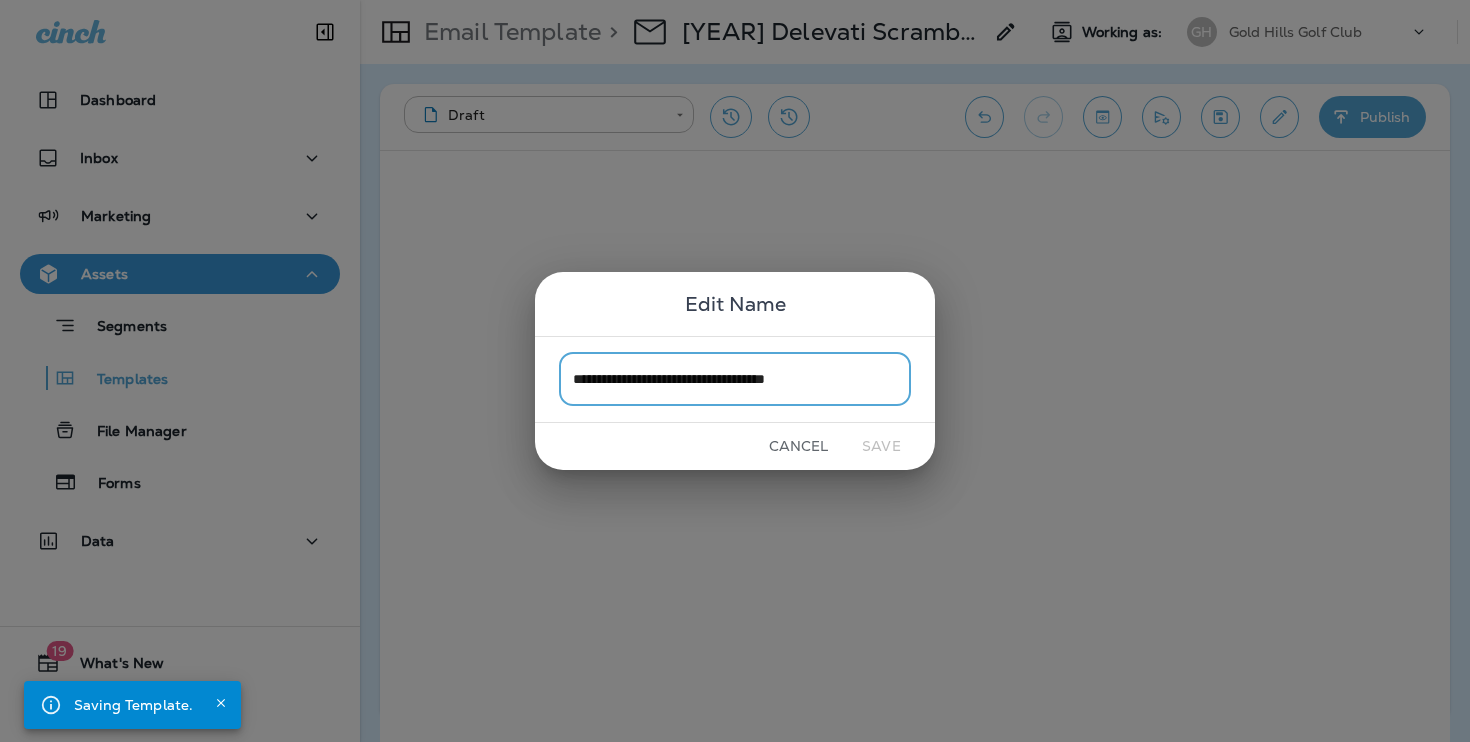 click on "**********" at bounding box center [735, 379] 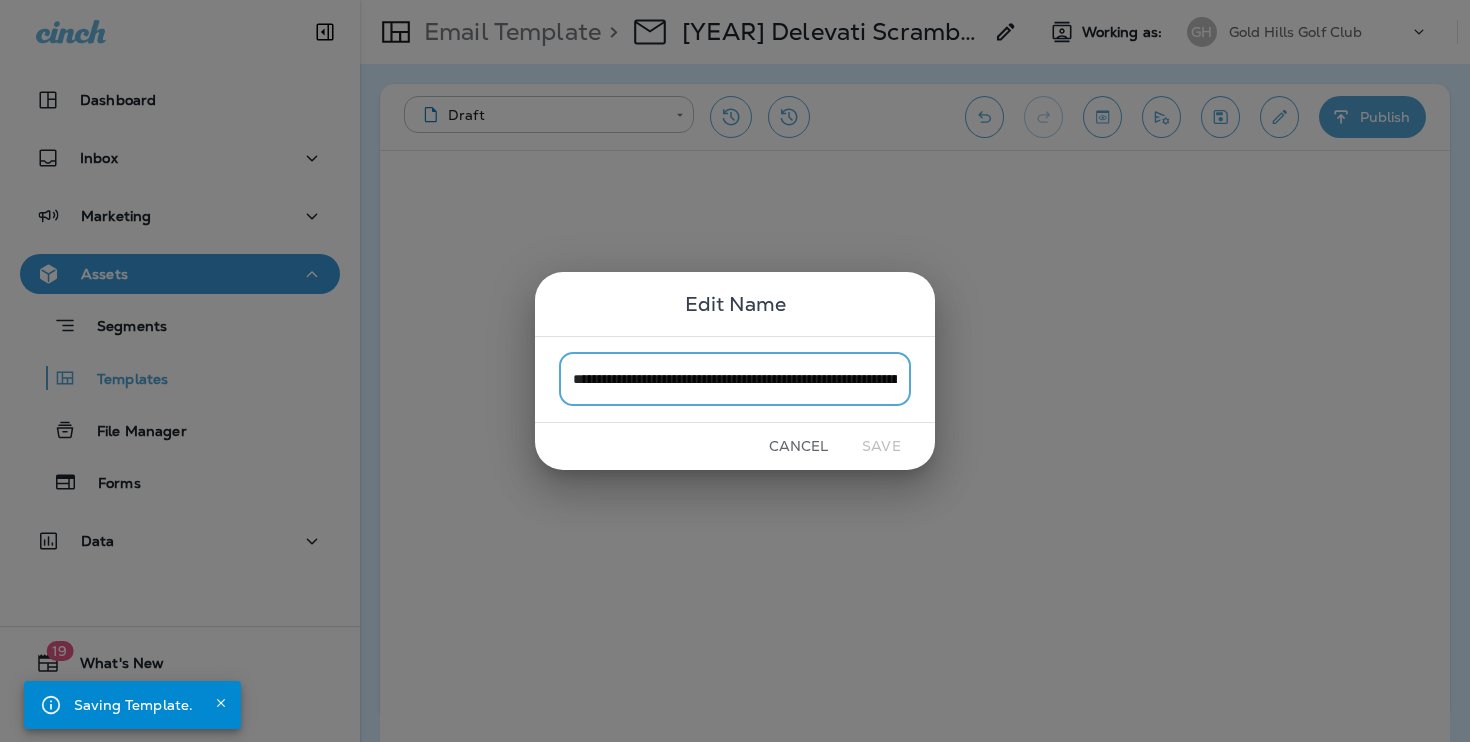 scroll, scrollTop: 0, scrollLeft: 130, axis: horizontal 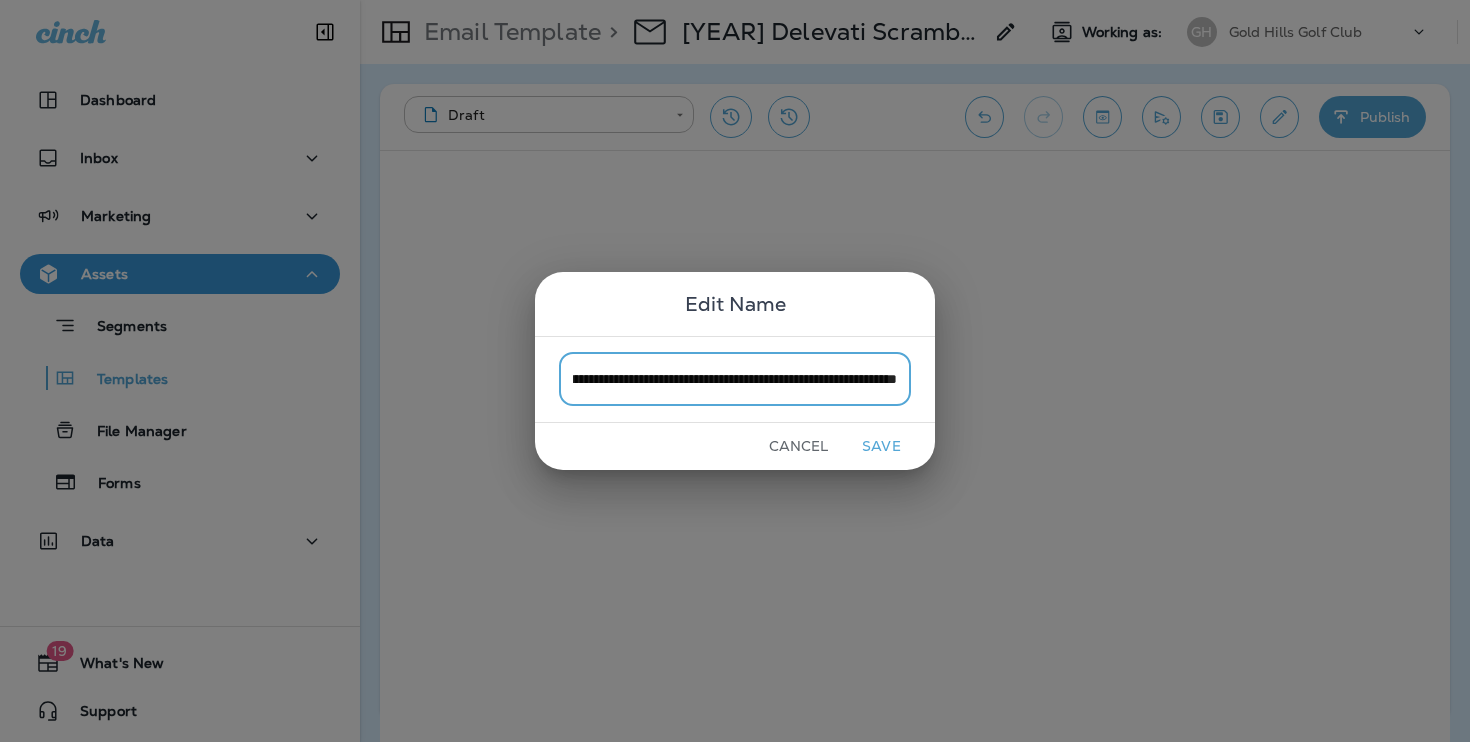 click on "**********" at bounding box center (735, 379) 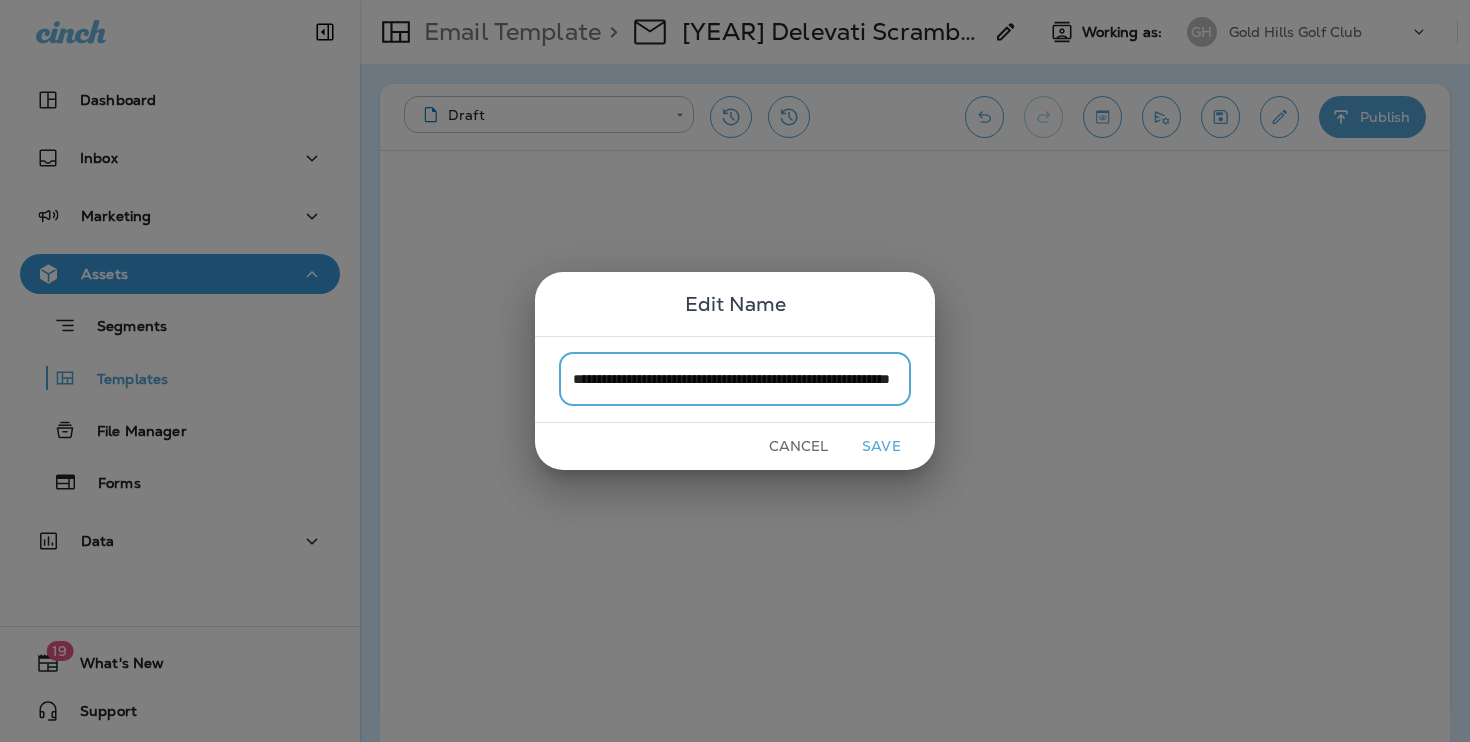 scroll, scrollTop: 0, scrollLeft: 79, axis: horizontal 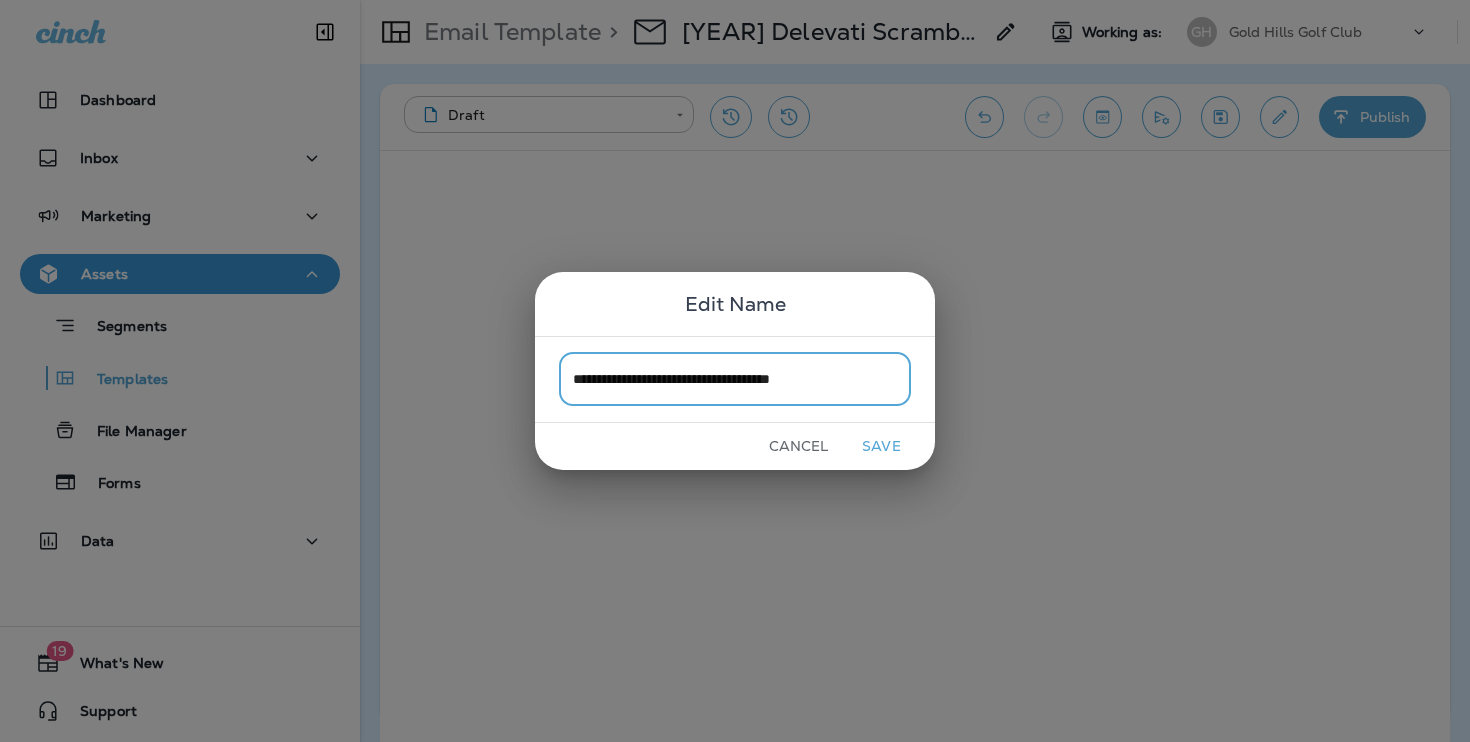 type on "**********" 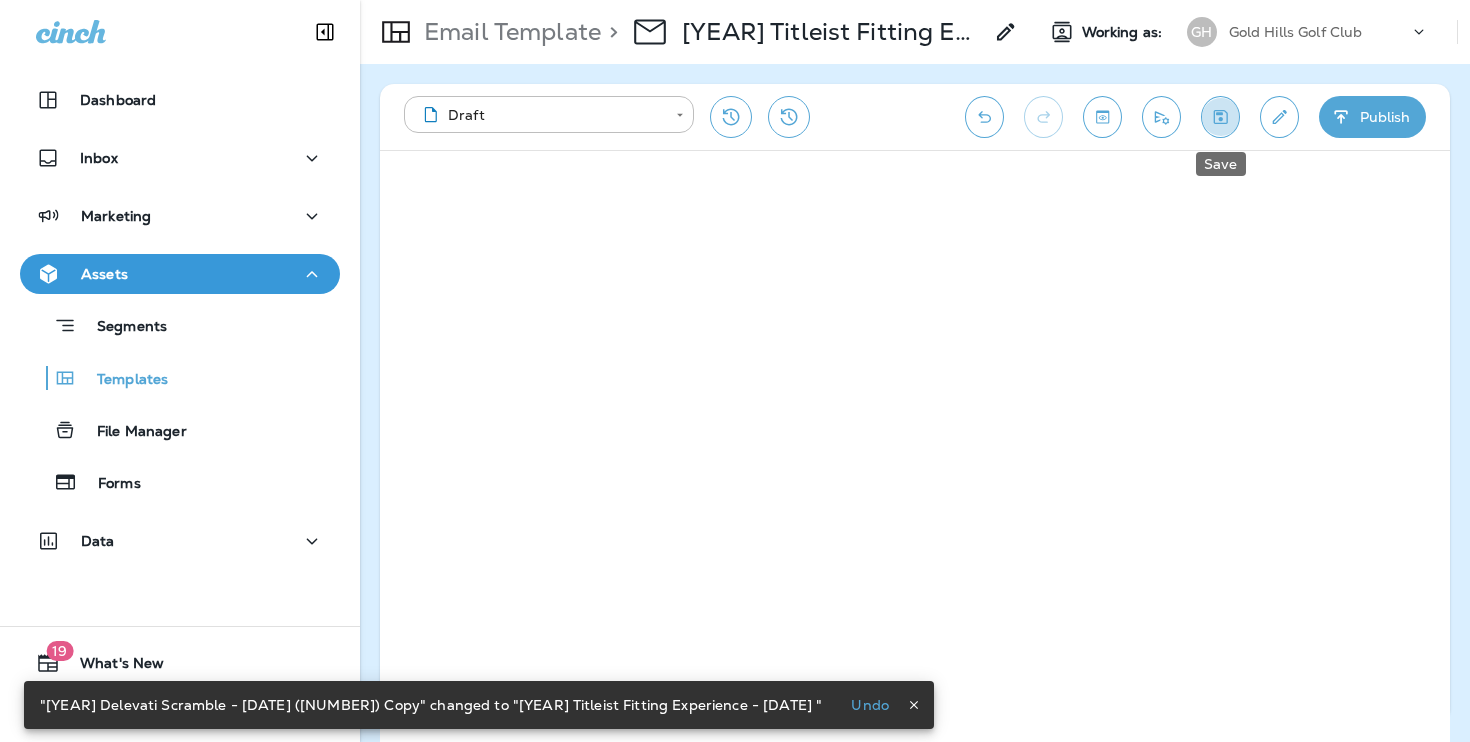 click 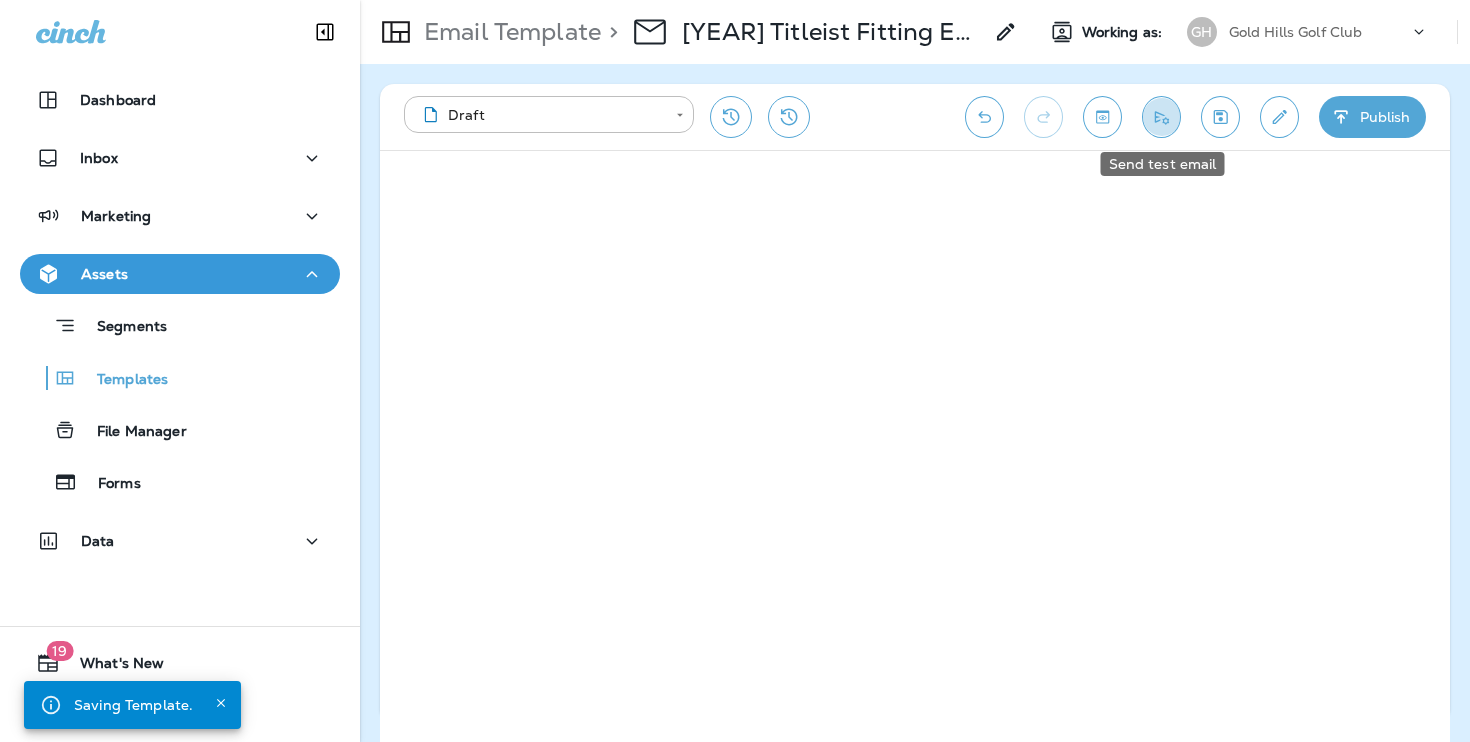 click at bounding box center [1161, 117] 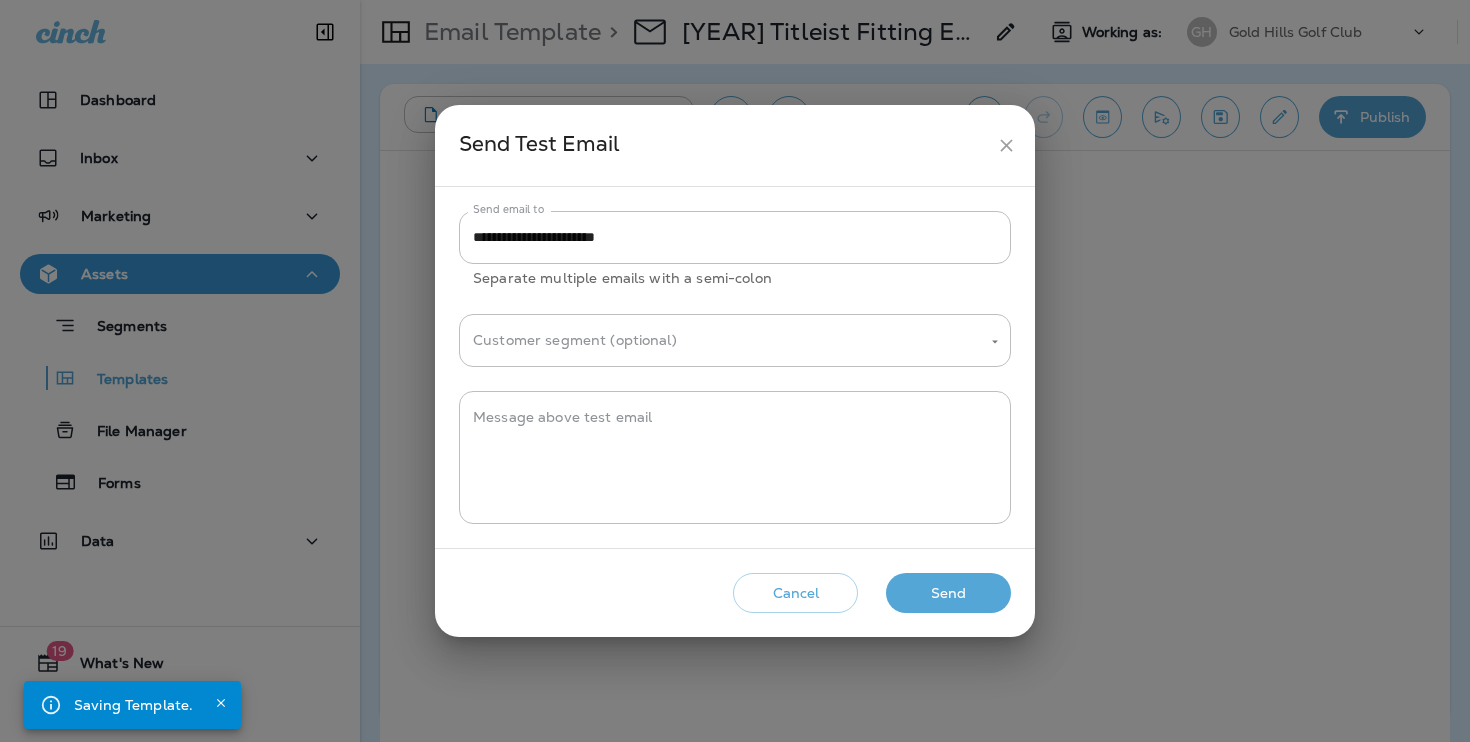 click on "Send" at bounding box center [948, 593] 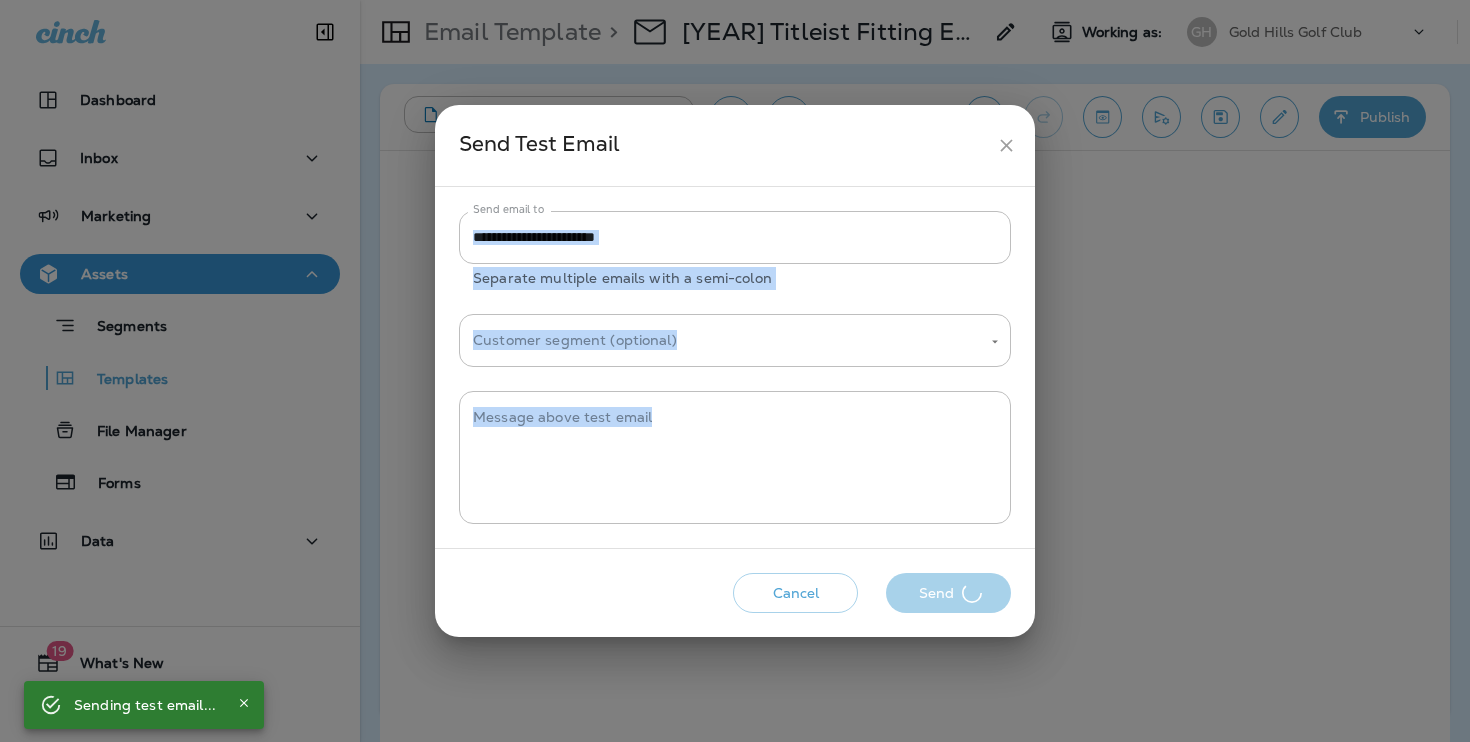 click on "Cancel Send" at bounding box center (735, 593) 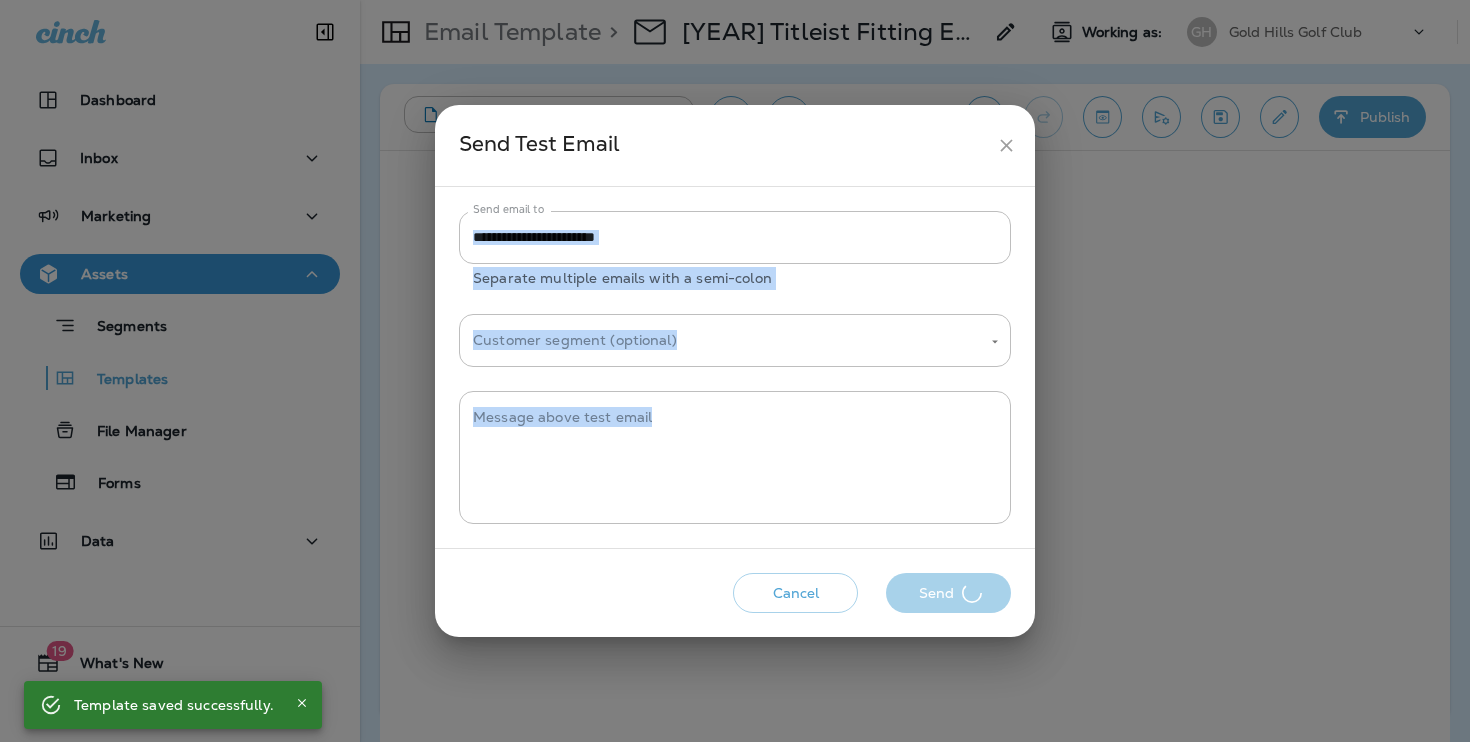 click on "Cancel Send" at bounding box center [735, 593] 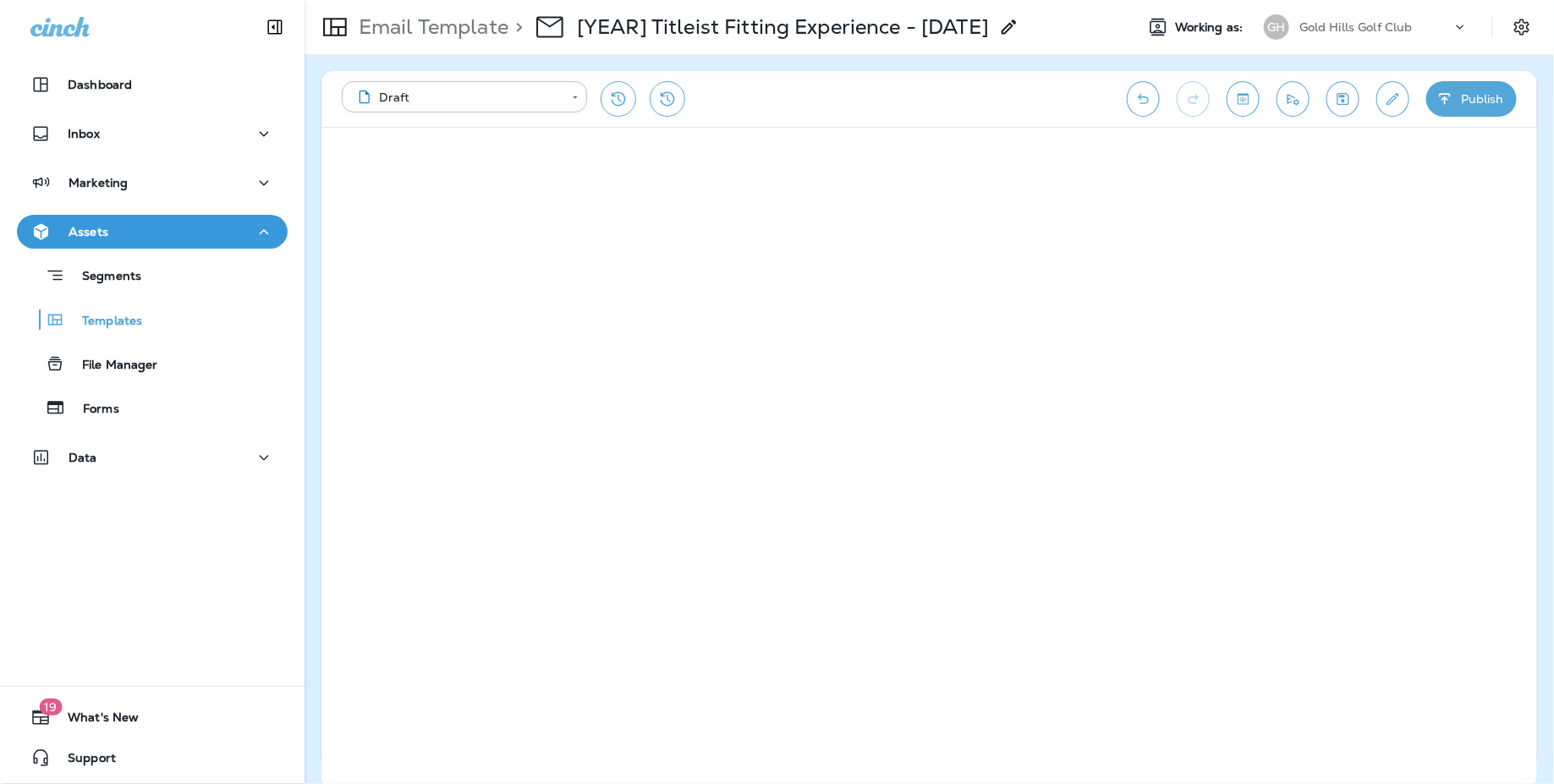 type 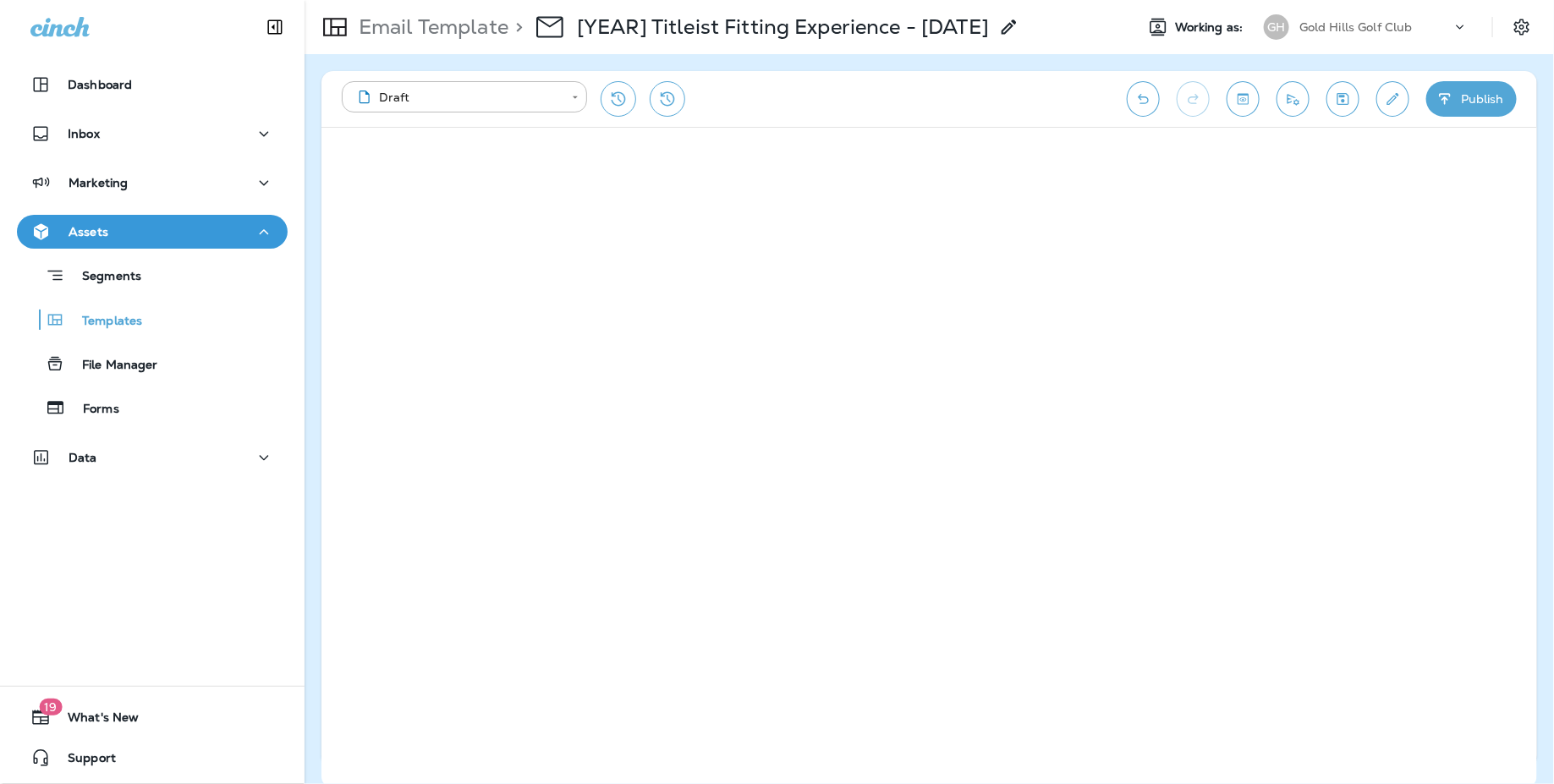 click on "GH Gold Hills Golf Club" at bounding box center (1366, 27) 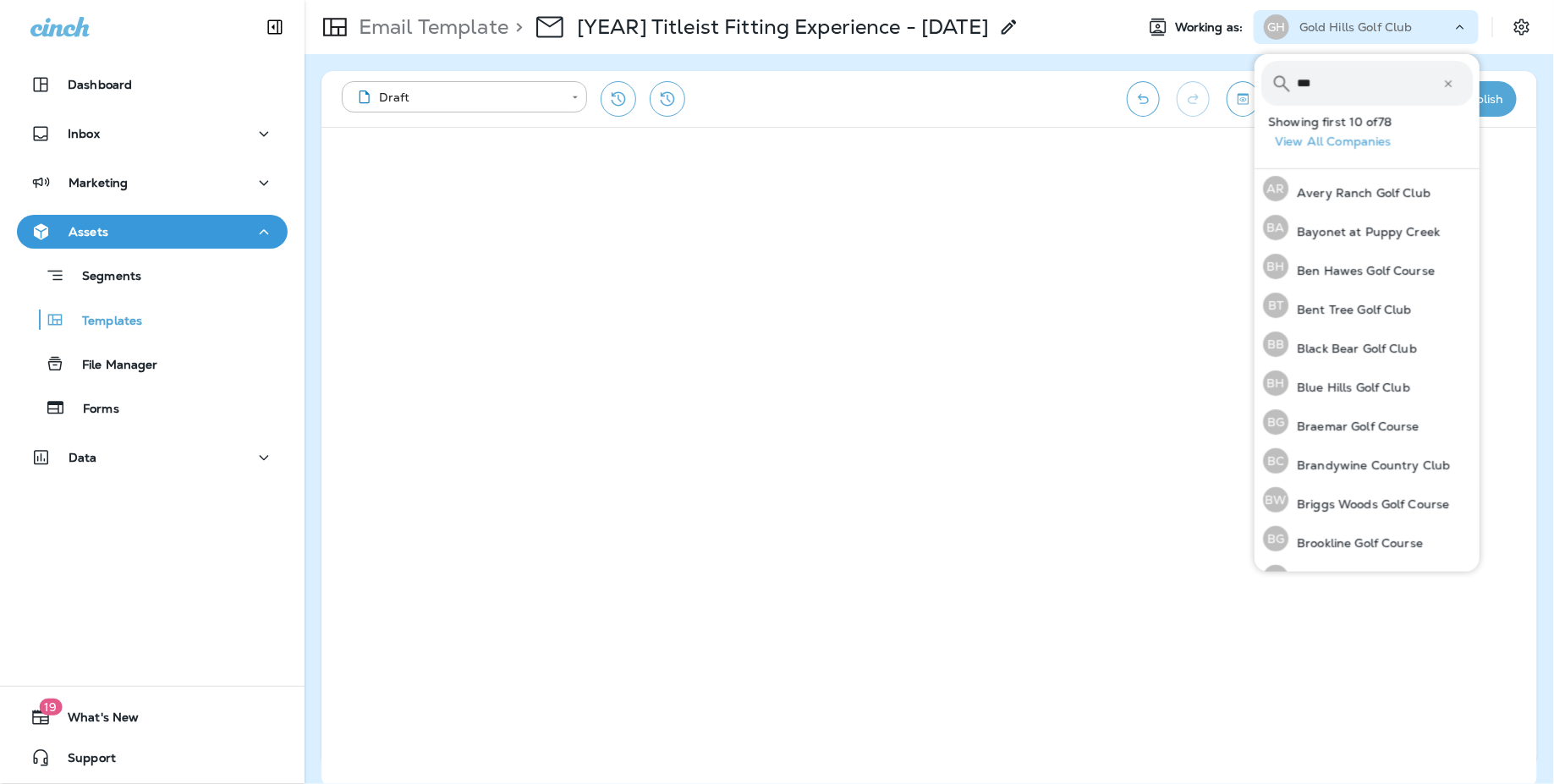 click on "***" at bounding box center [1370, 83] 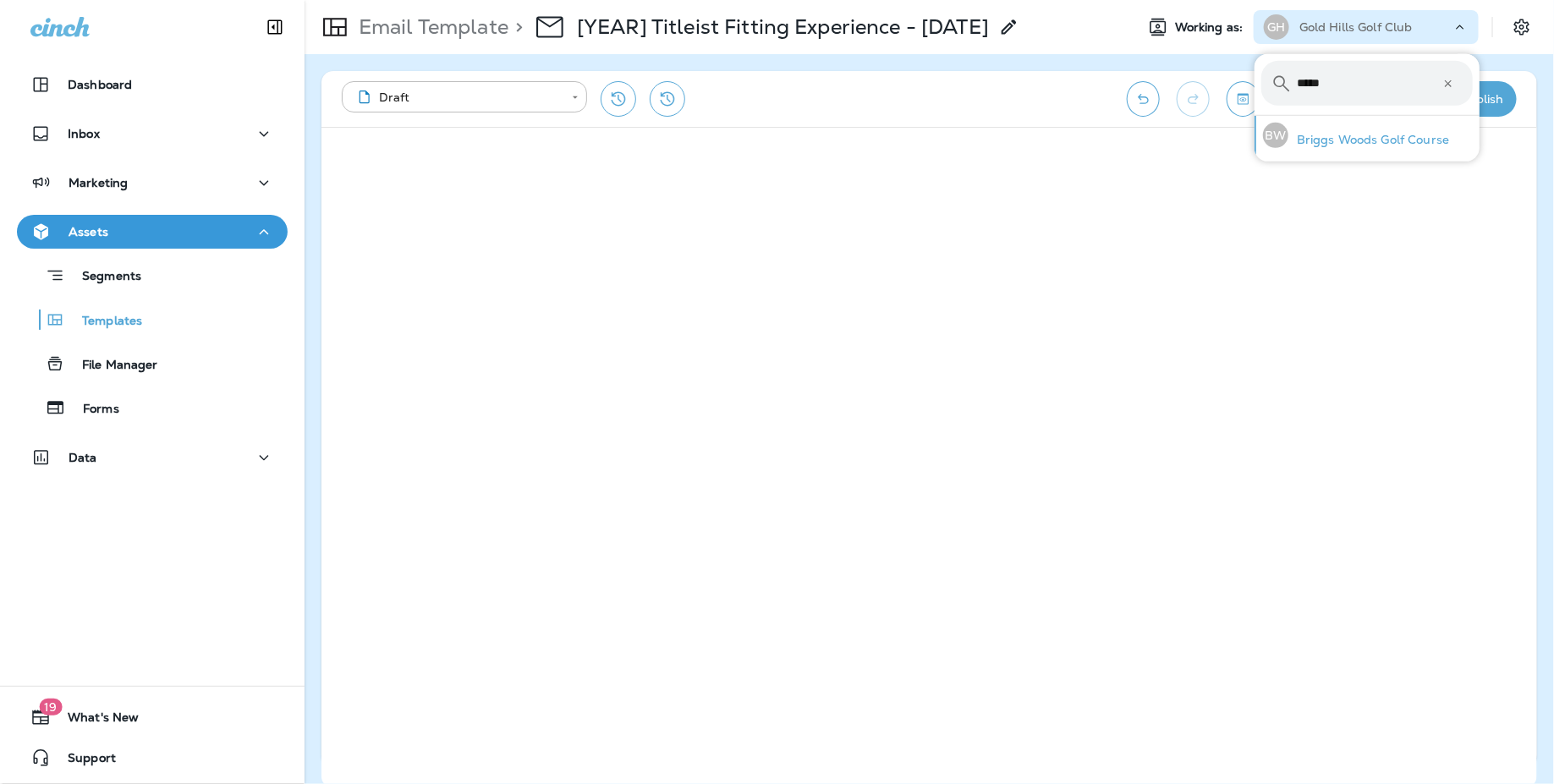 type on "*****" 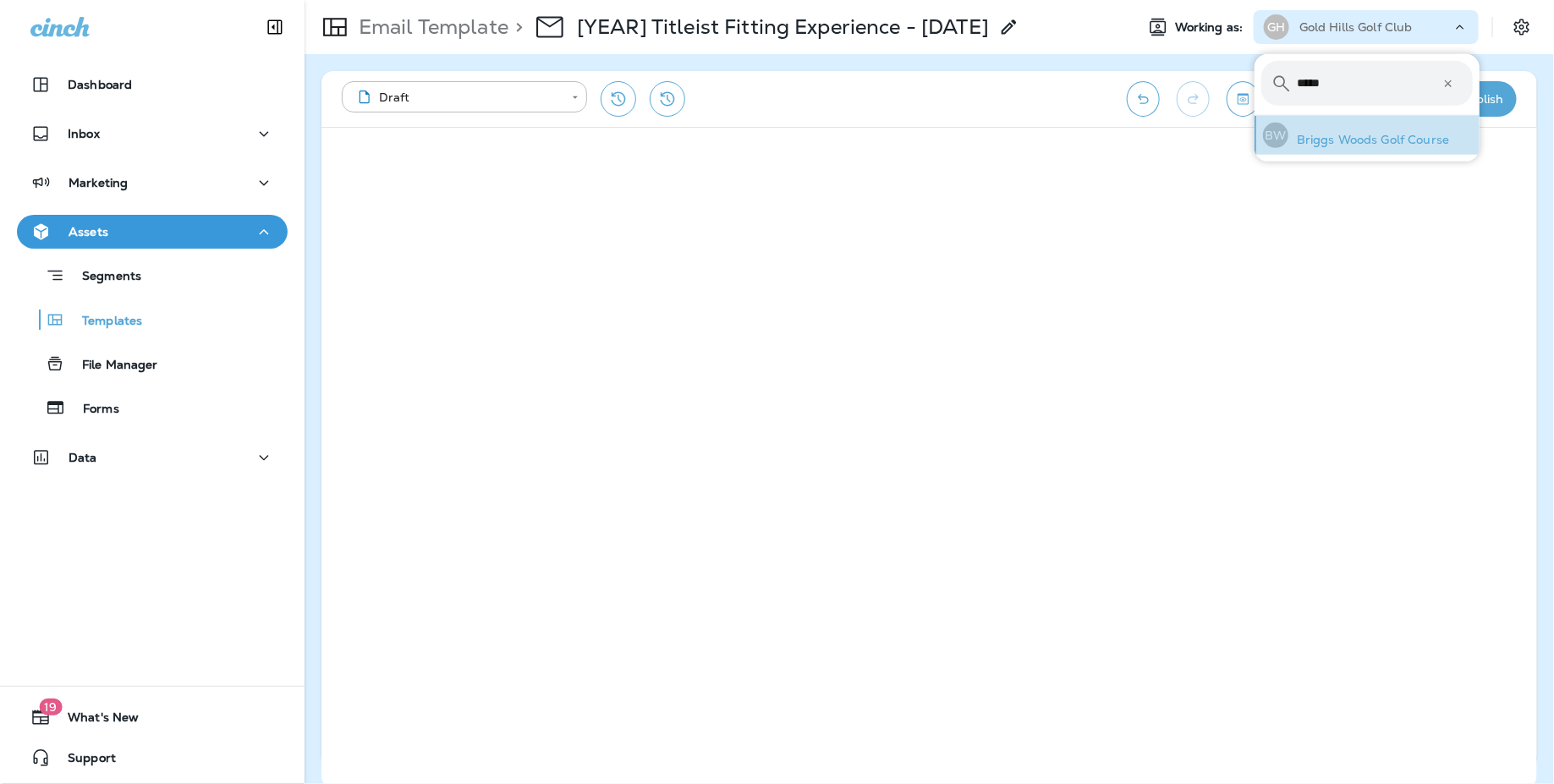 click on "Briggs Woods Golf Course" at bounding box center [1369, 140] 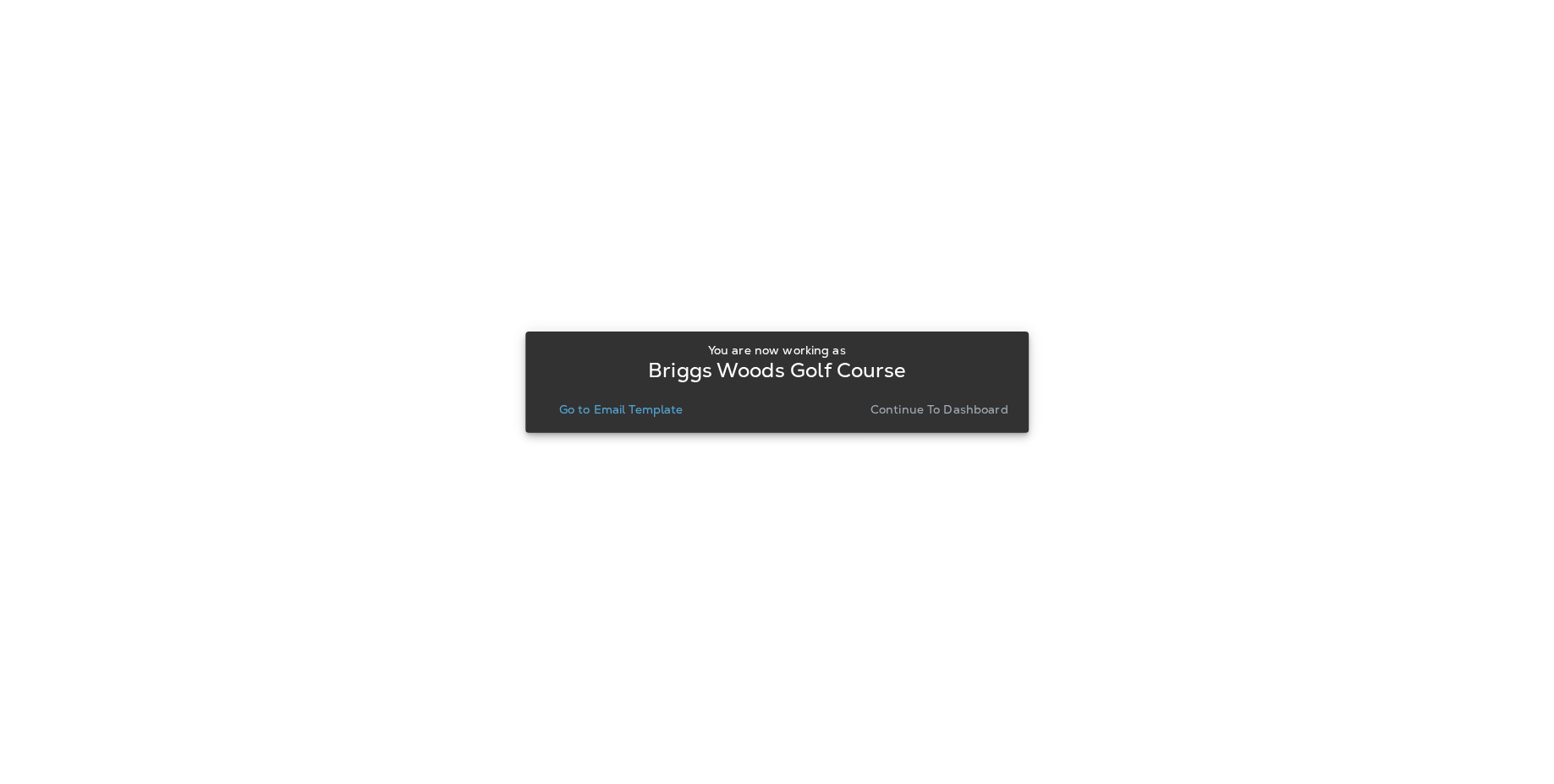 click on "Continue to Dashboard" at bounding box center [939, 409] 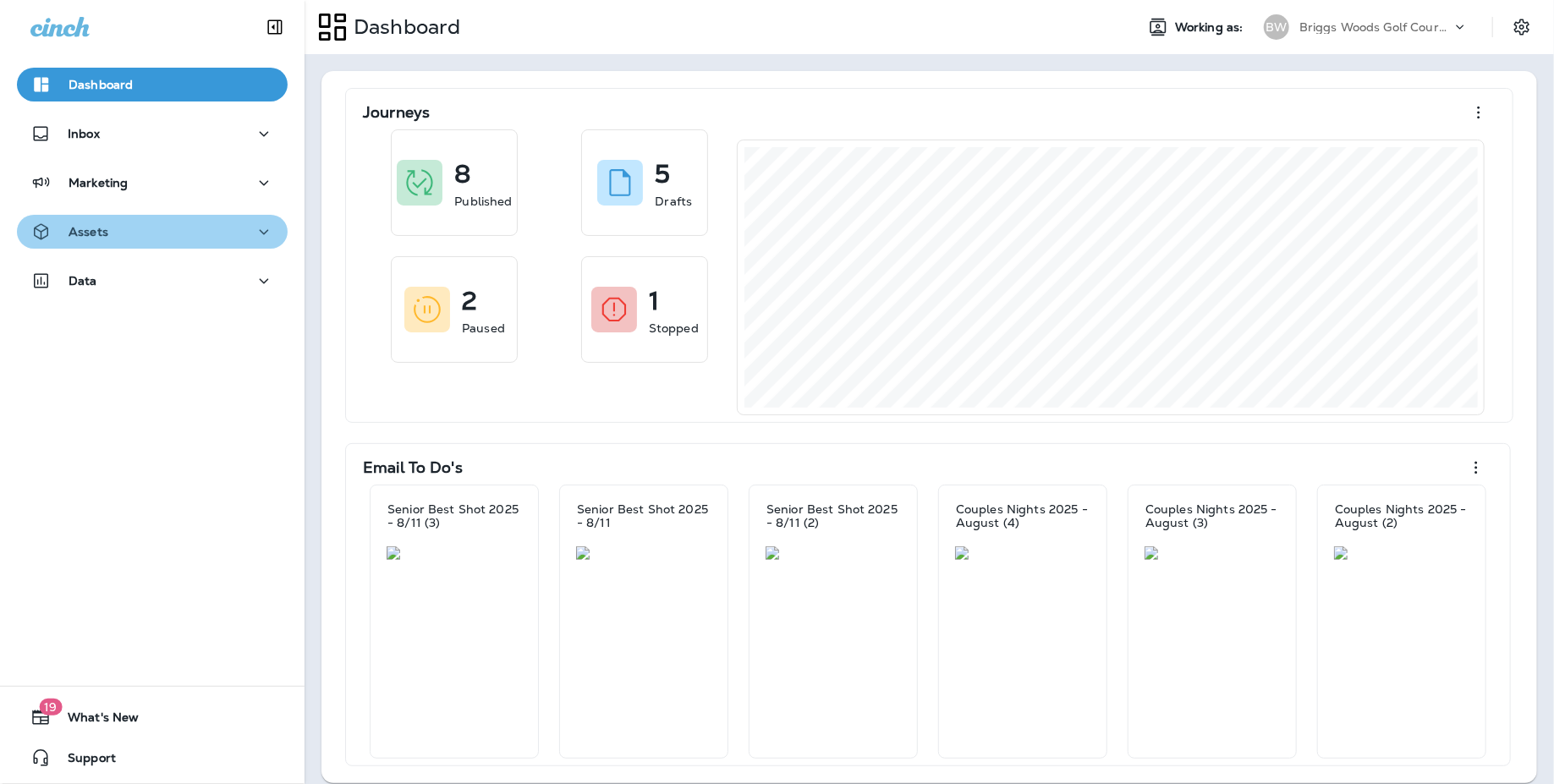 click on "Assets" at bounding box center [152, 232] 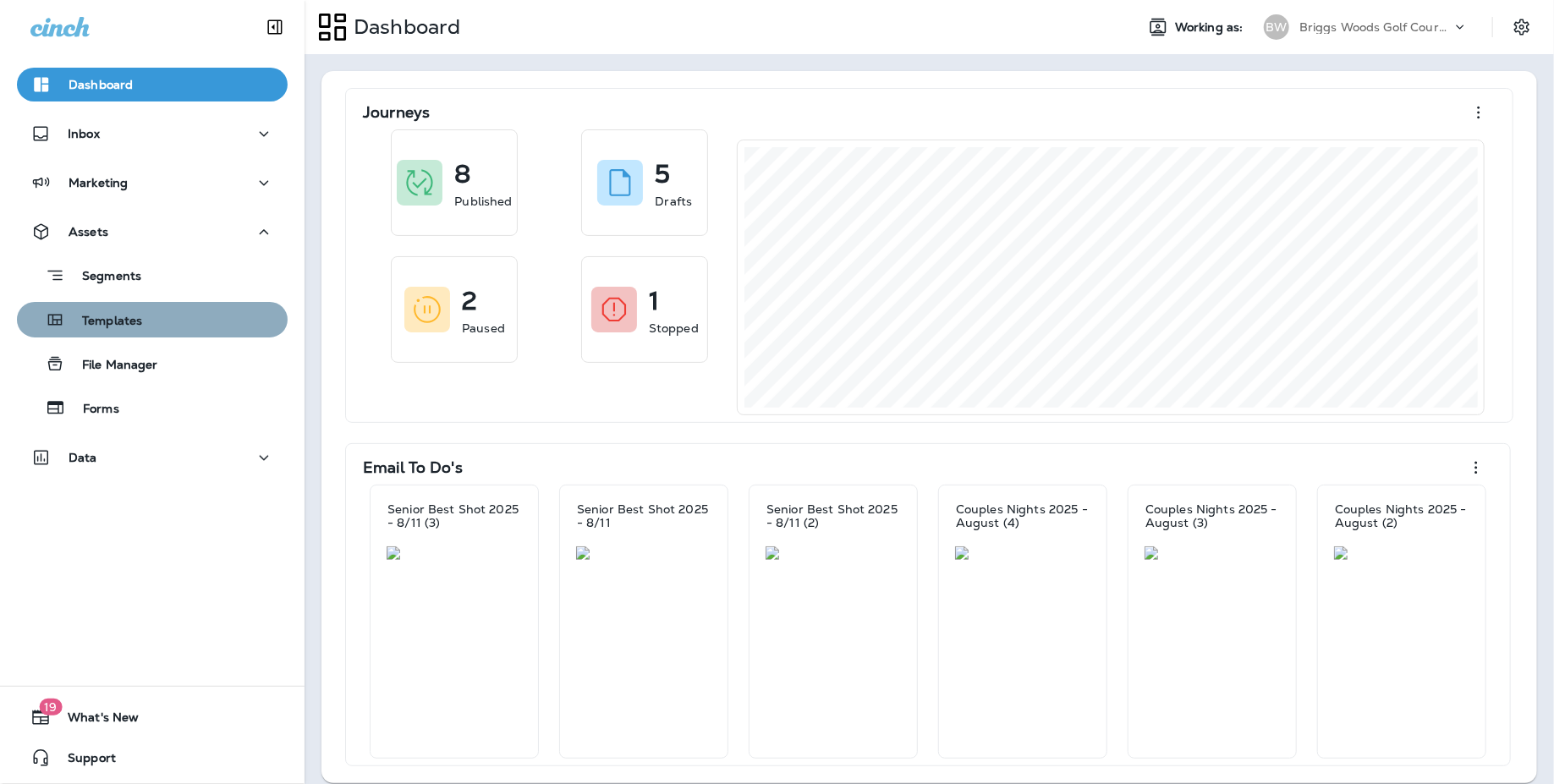 click on "Templates" at bounding box center (152, 320) 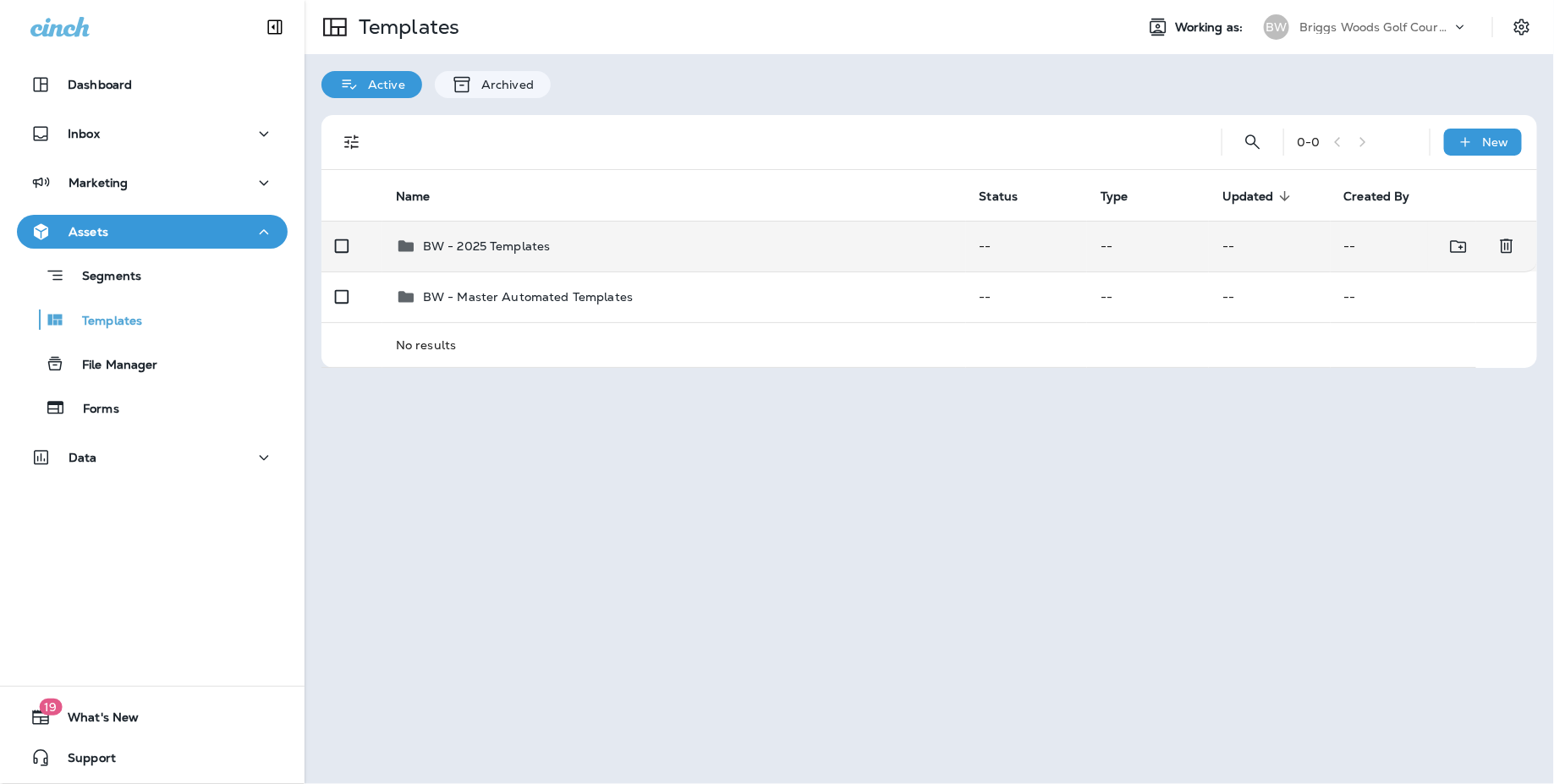 click on "BW - 2025 Templates" at bounding box center (486, 246) 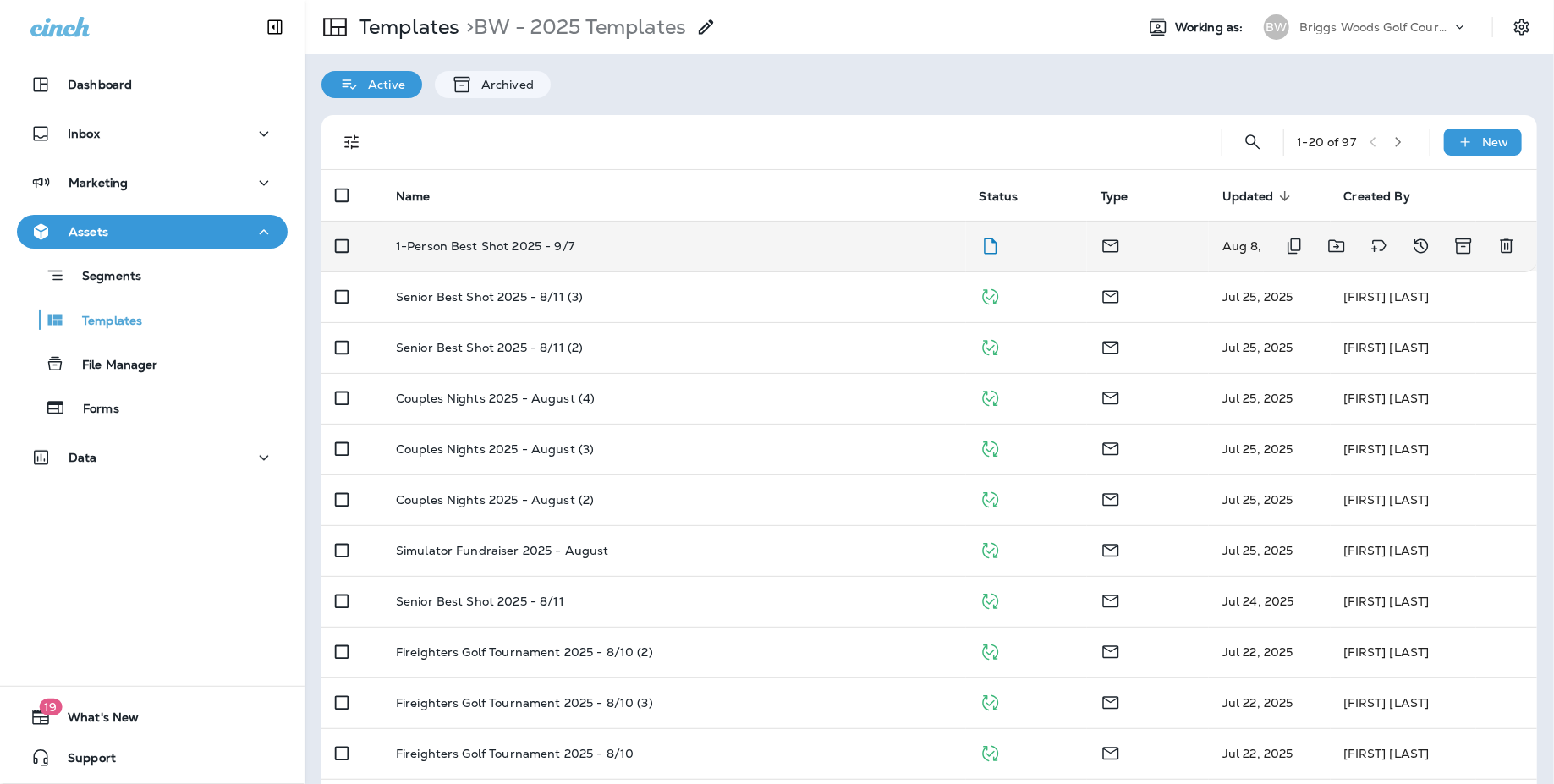 click on "1-Person Best Shot 2025 - 9/7" at bounding box center (674, 246) 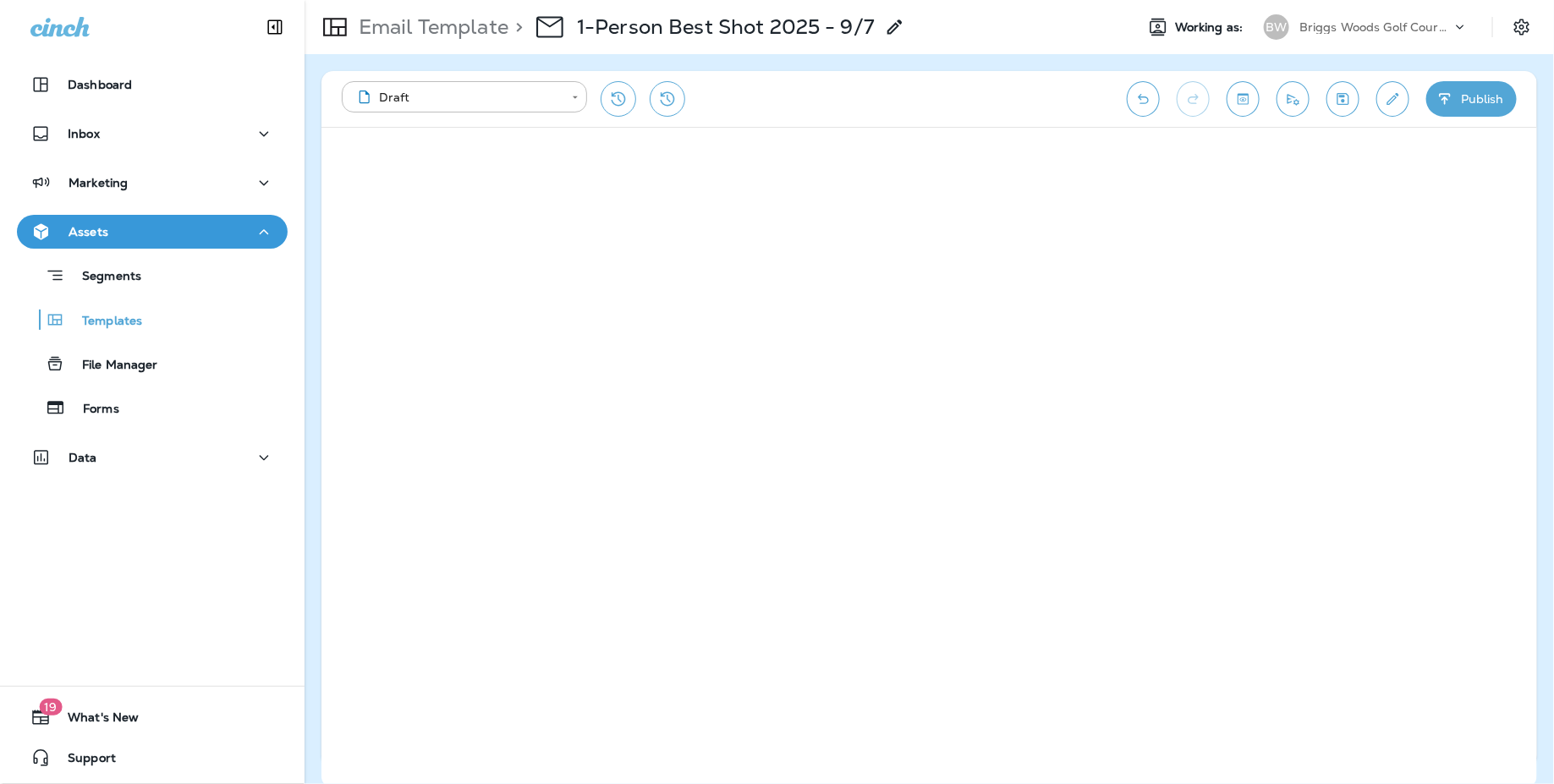 click at bounding box center [1343, 99] 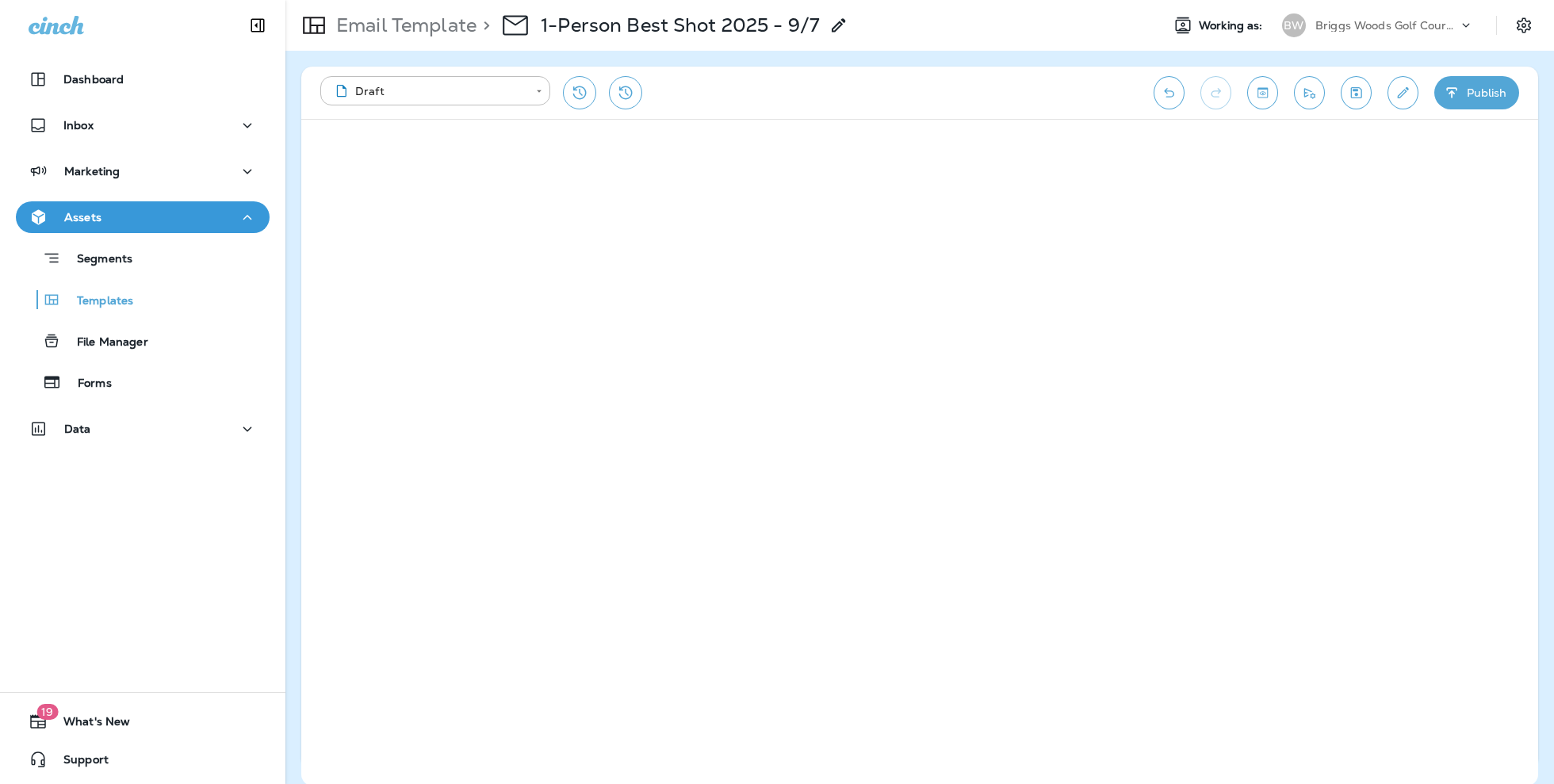 type 